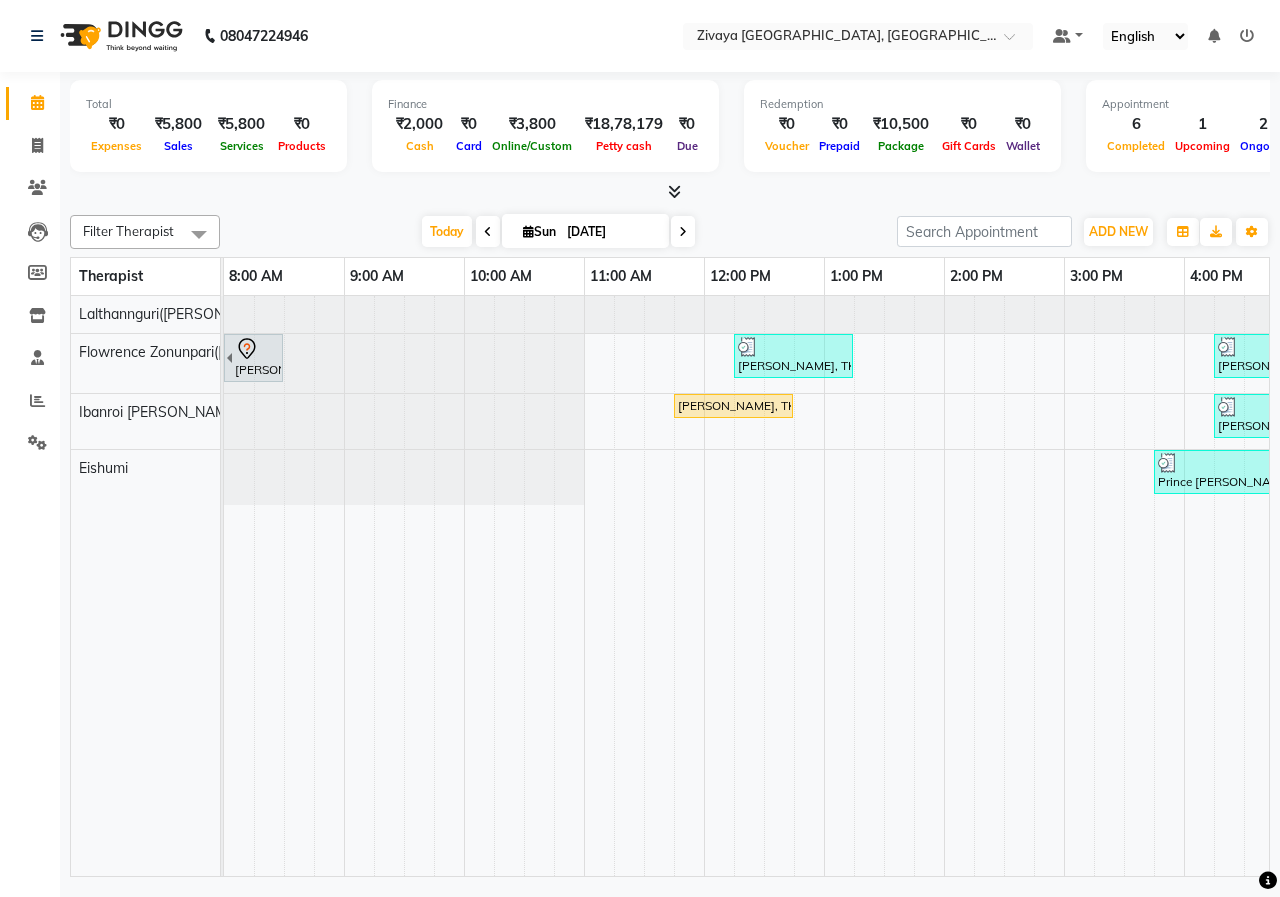 scroll, scrollTop: 0, scrollLeft: 0, axis: both 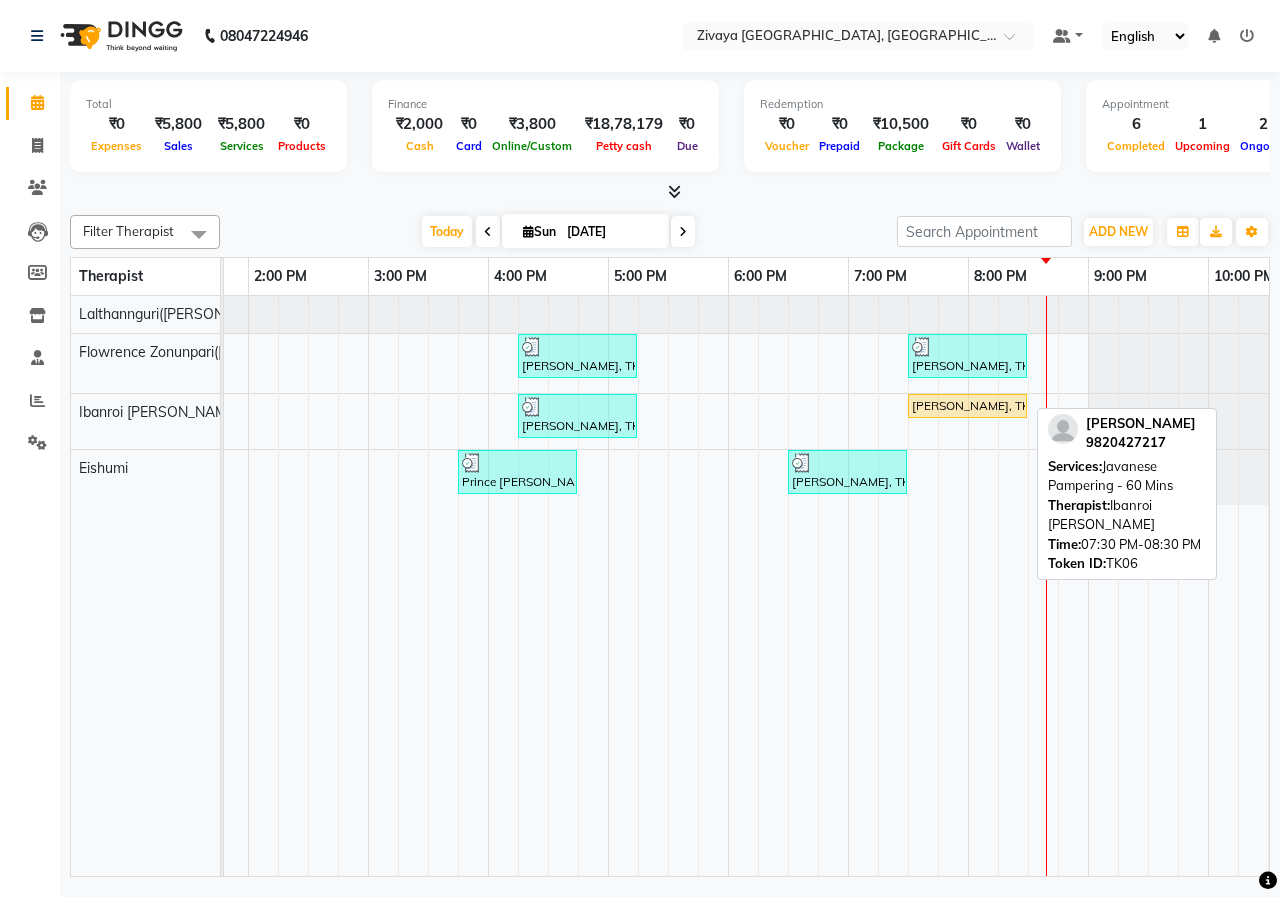 click on "[PERSON_NAME], TK06, 07:30 PM-08:30 PM, Javanese Pampering - 60 Mins" at bounding box center [967, 406] 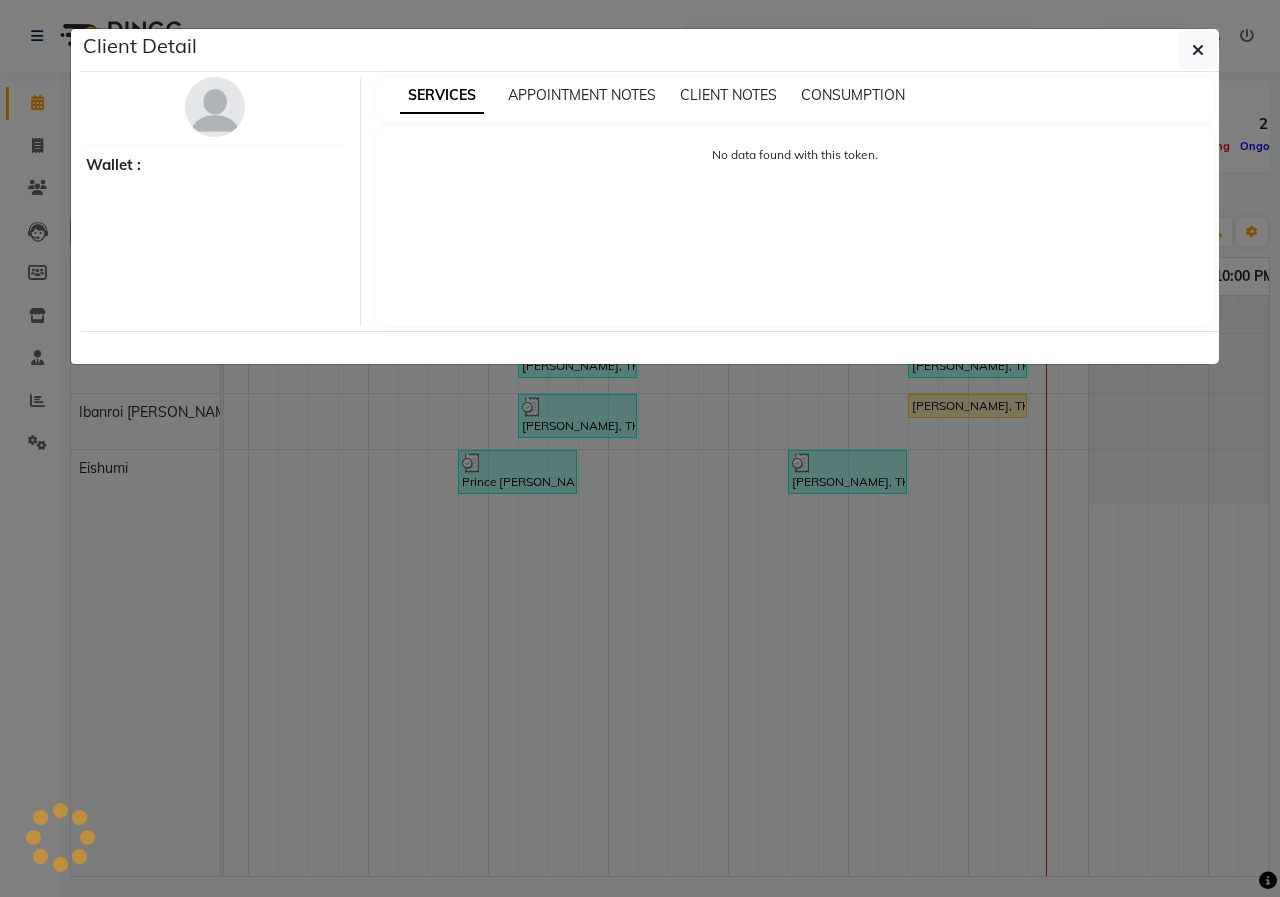 select on "1" 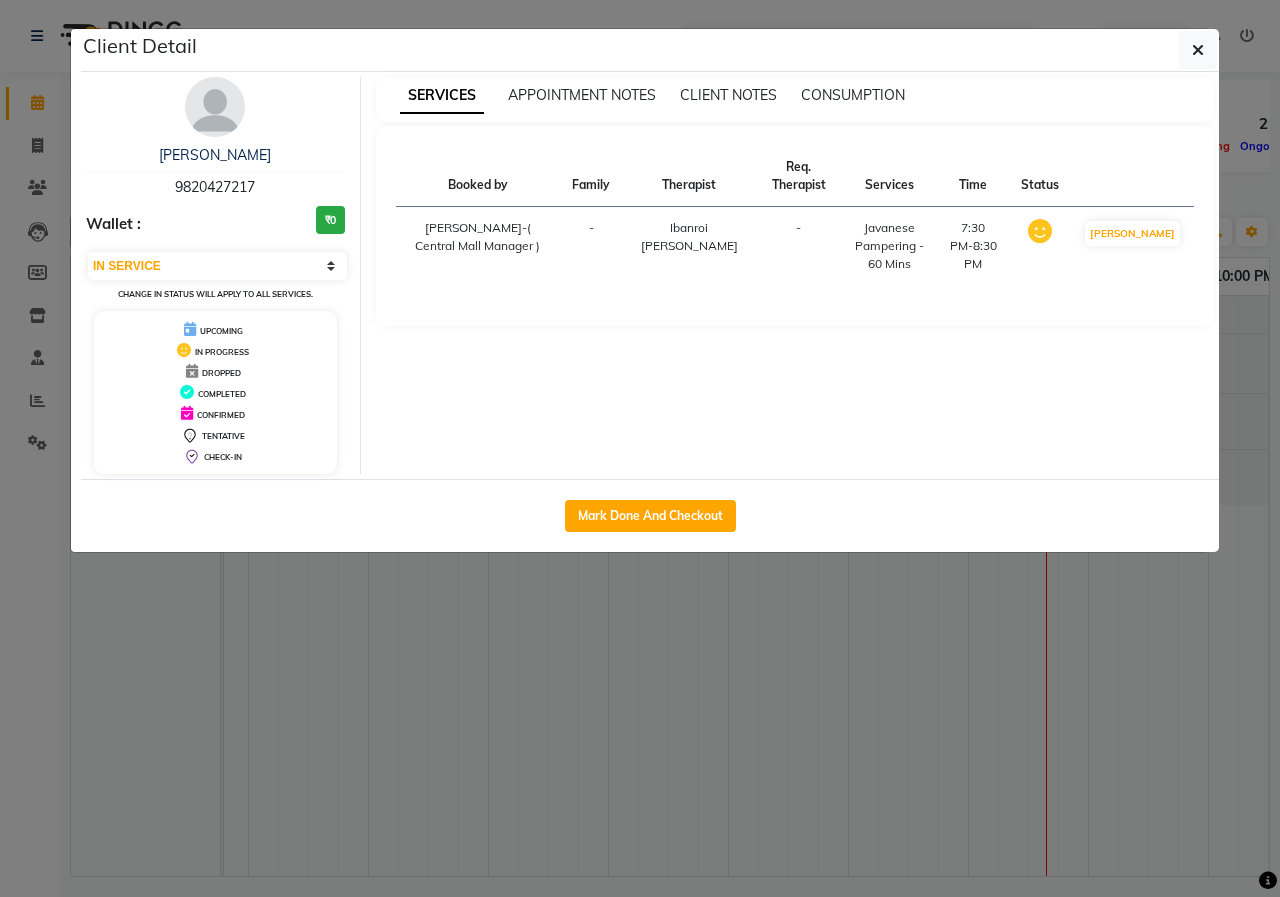 click on "Mark Done And Checkout" 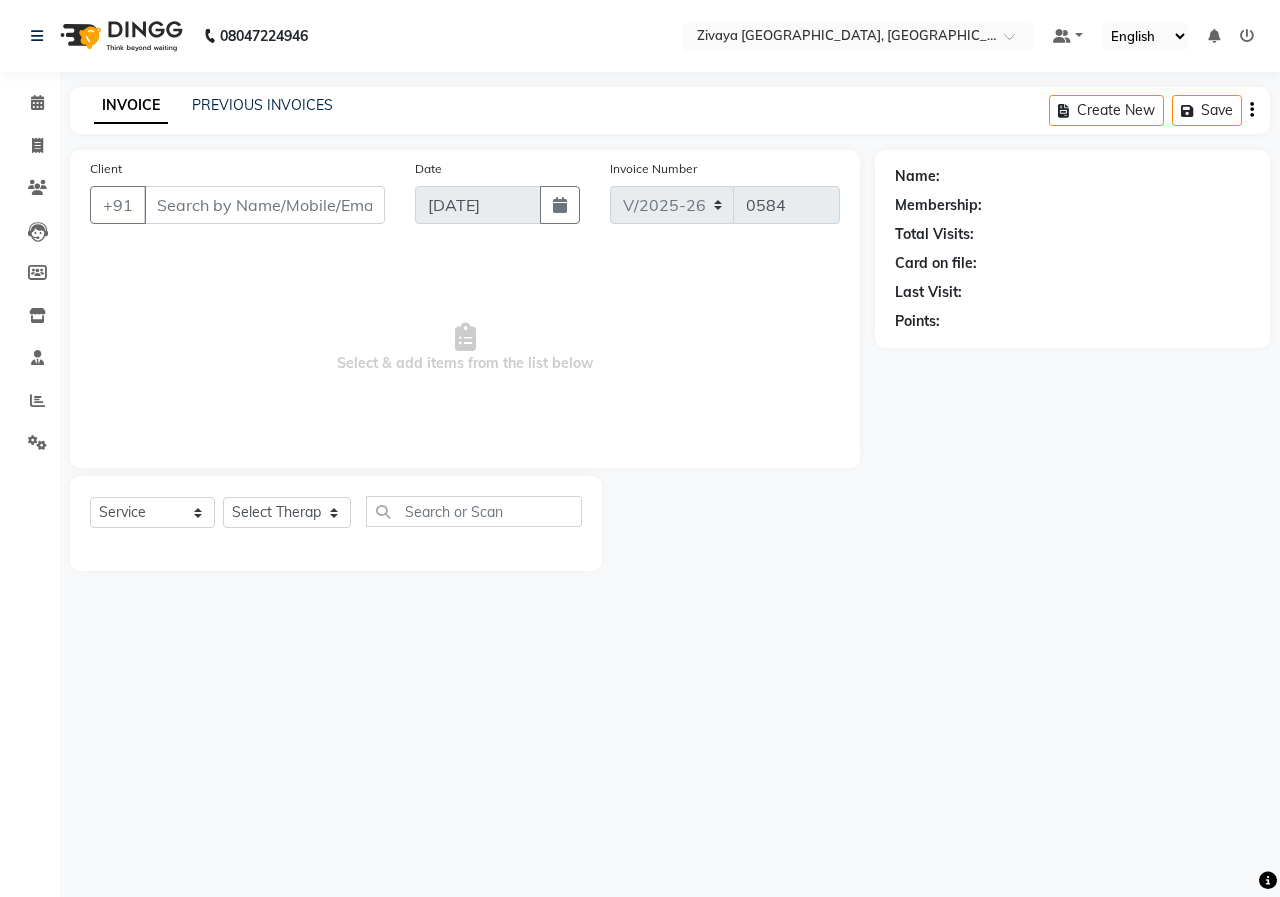 click 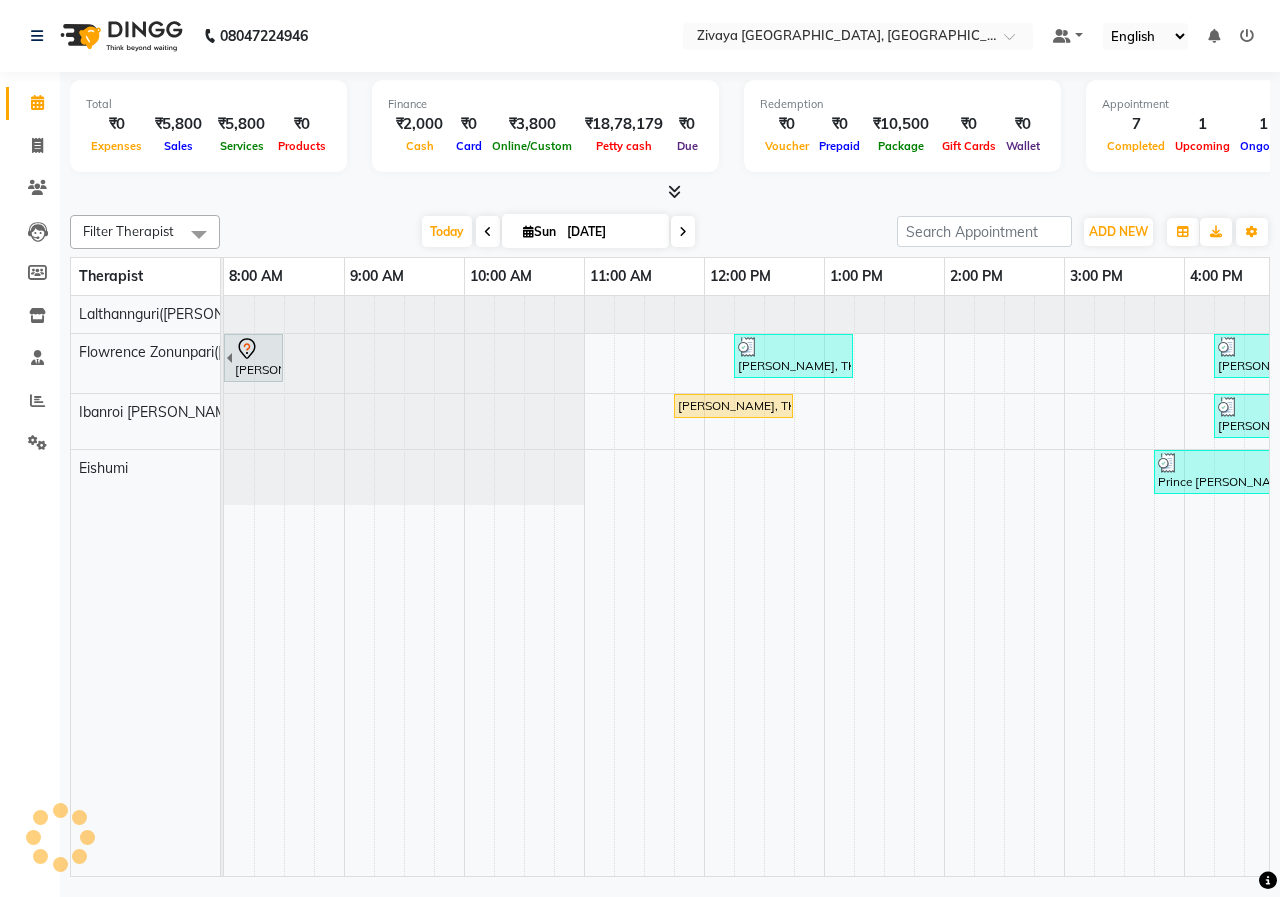 scroll, scrollTop: 0, scrollLeft: 875, axis: horizontal 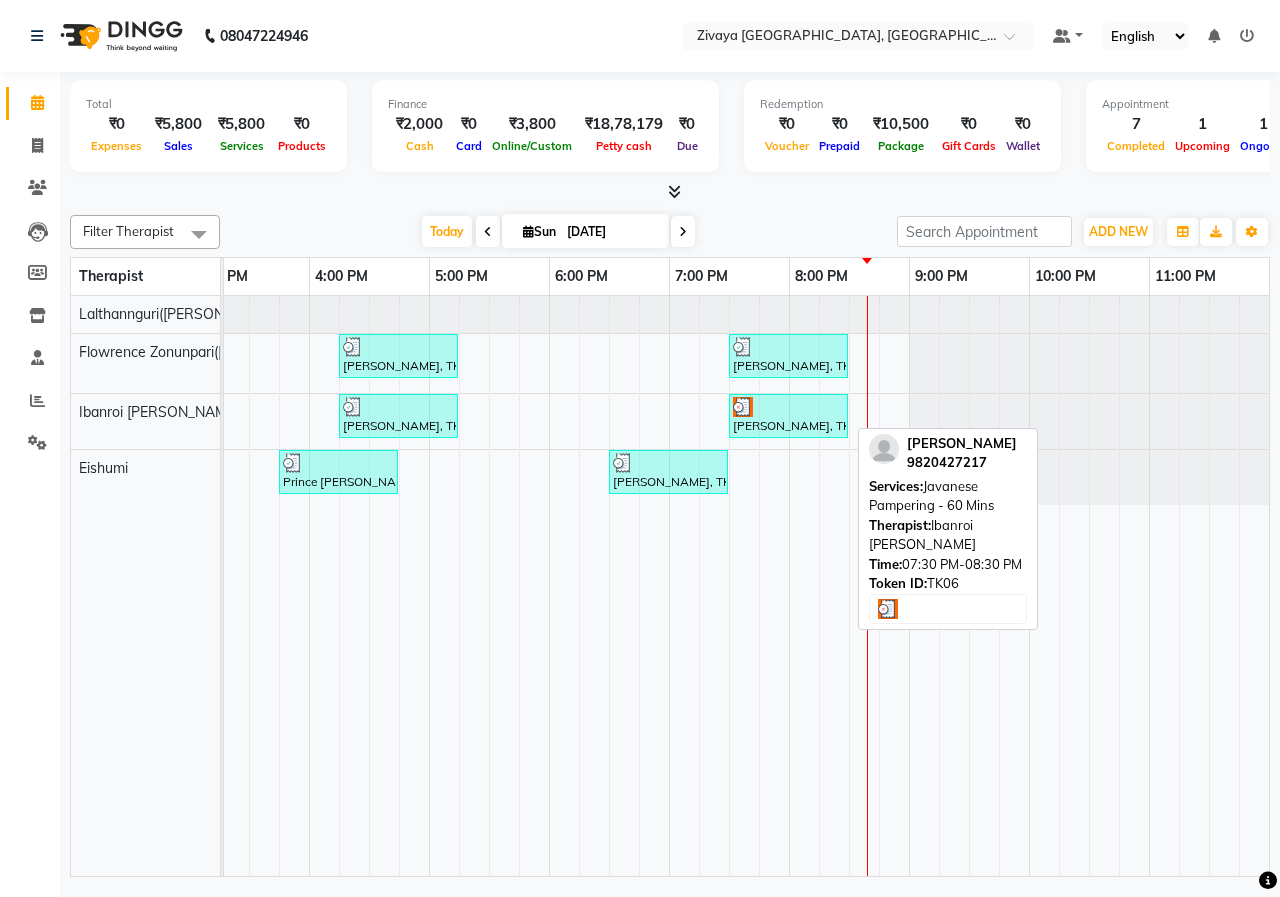click at bounding box center [788, 407] 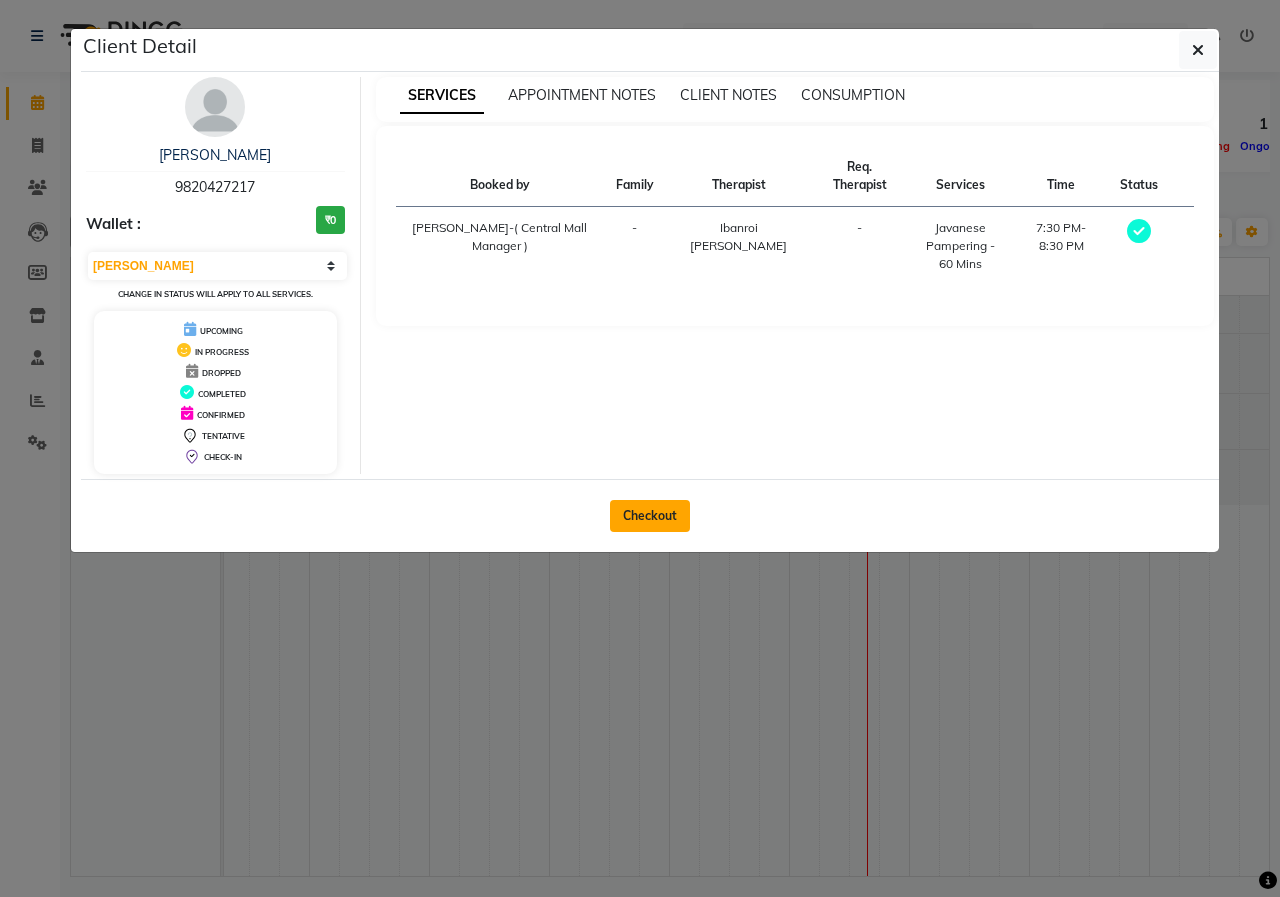 click on "Checkout" 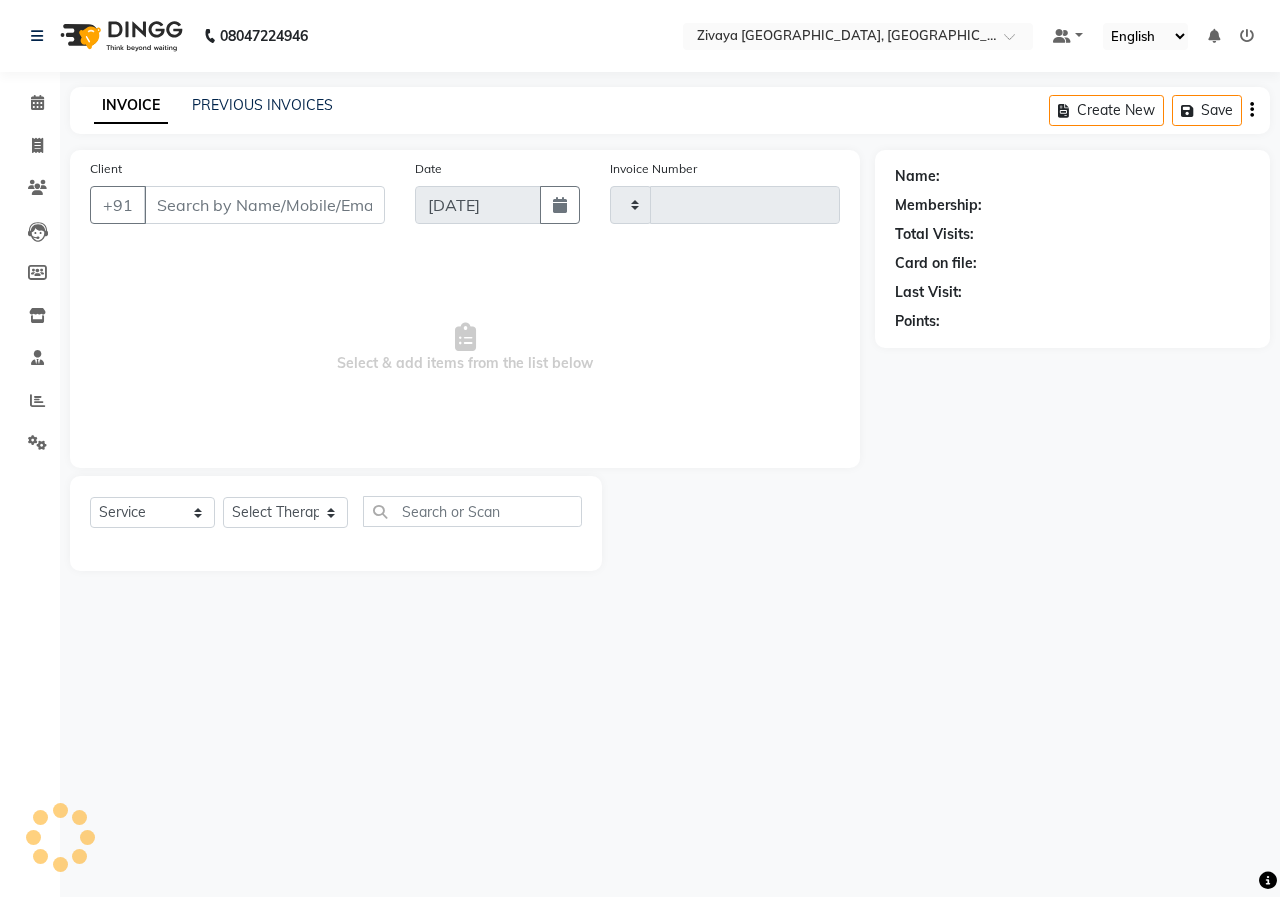 type on "0584" 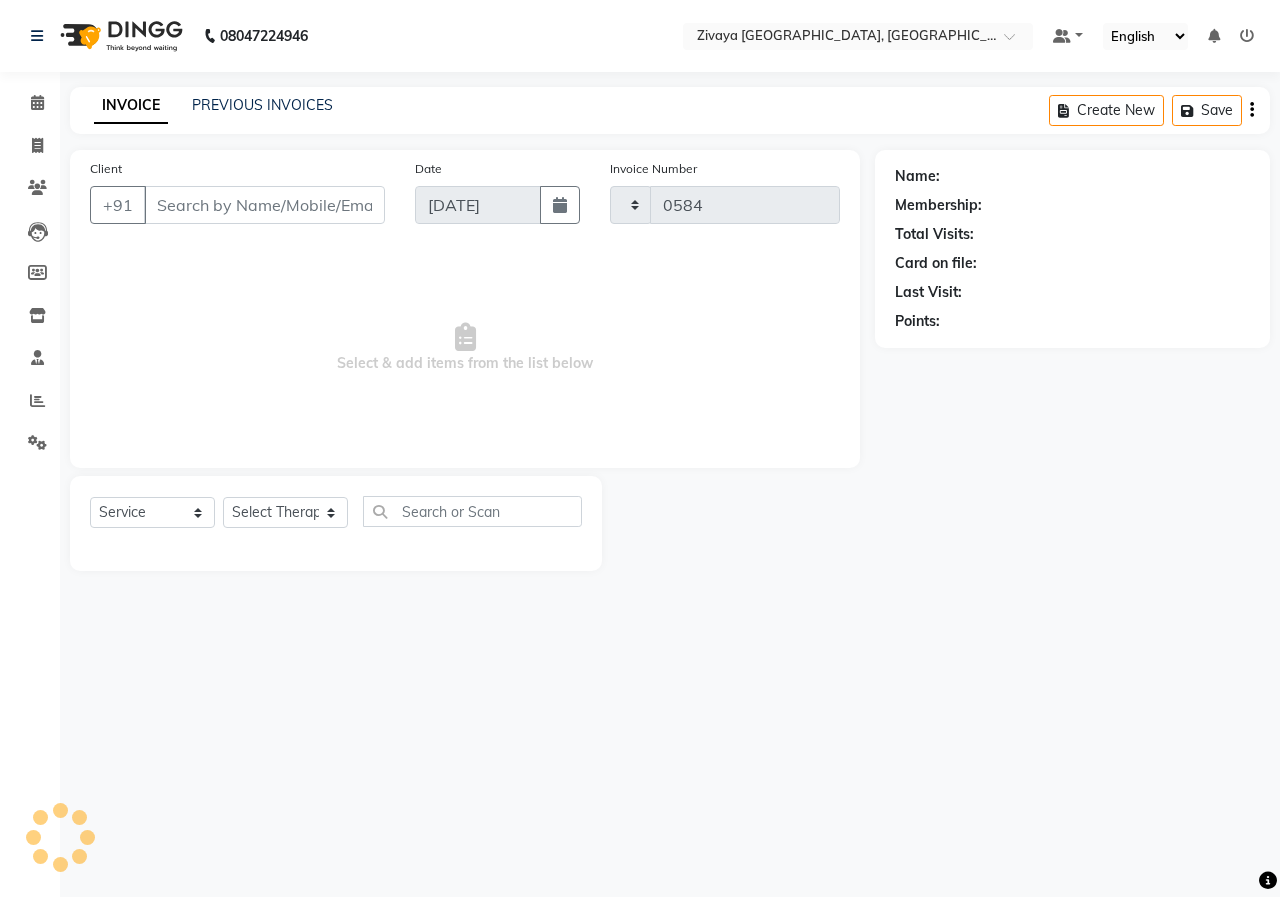 select on "6509" 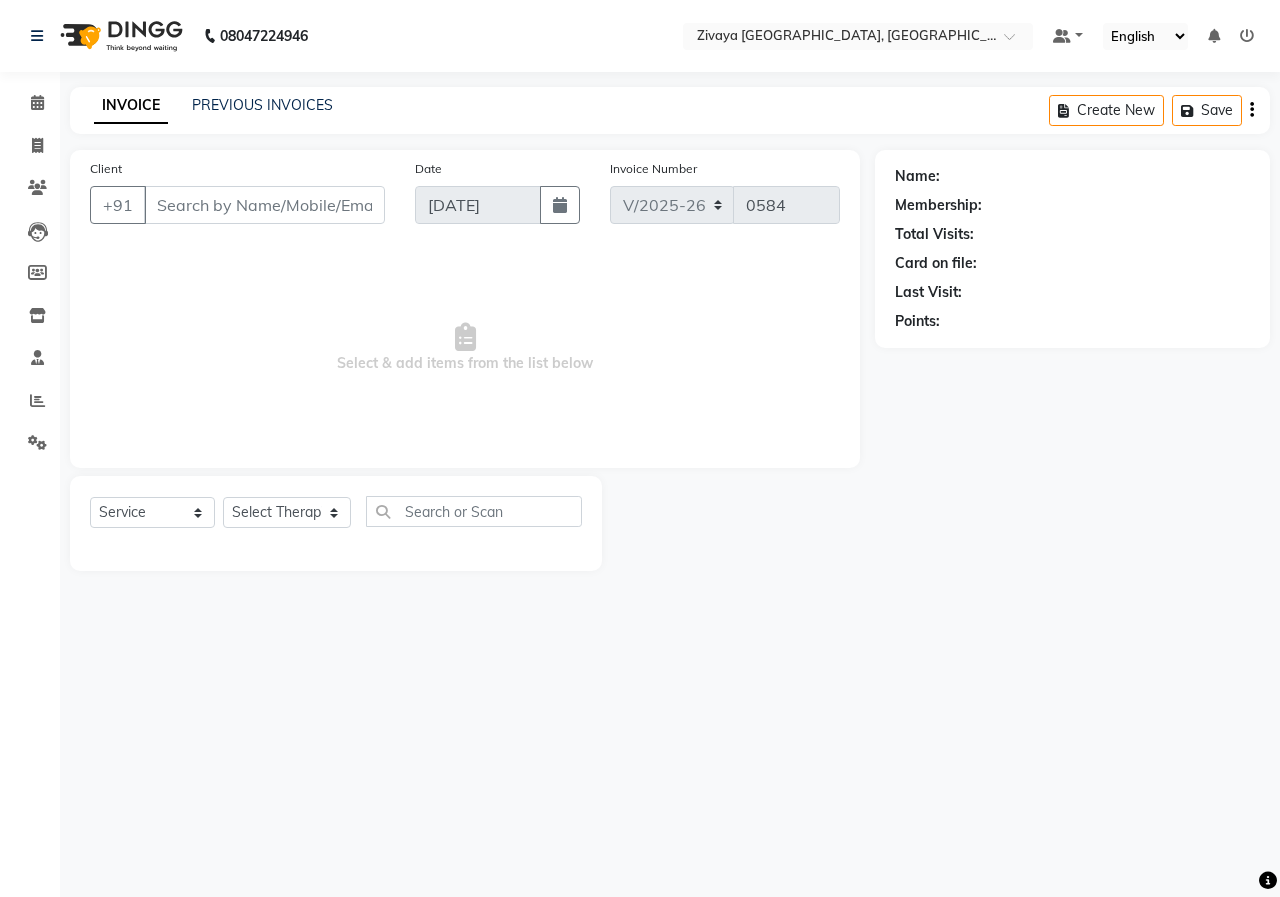 type on "9820427217" 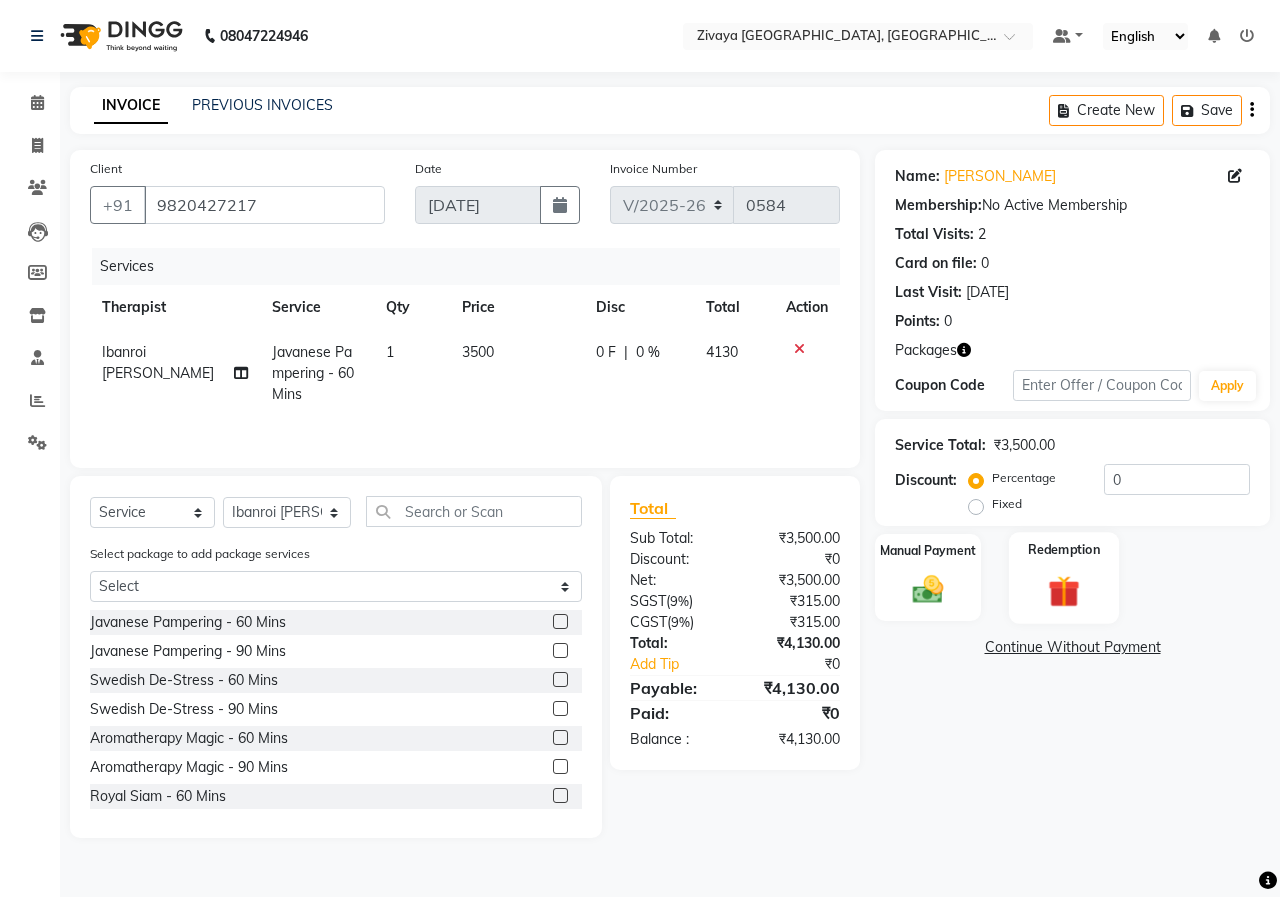 click 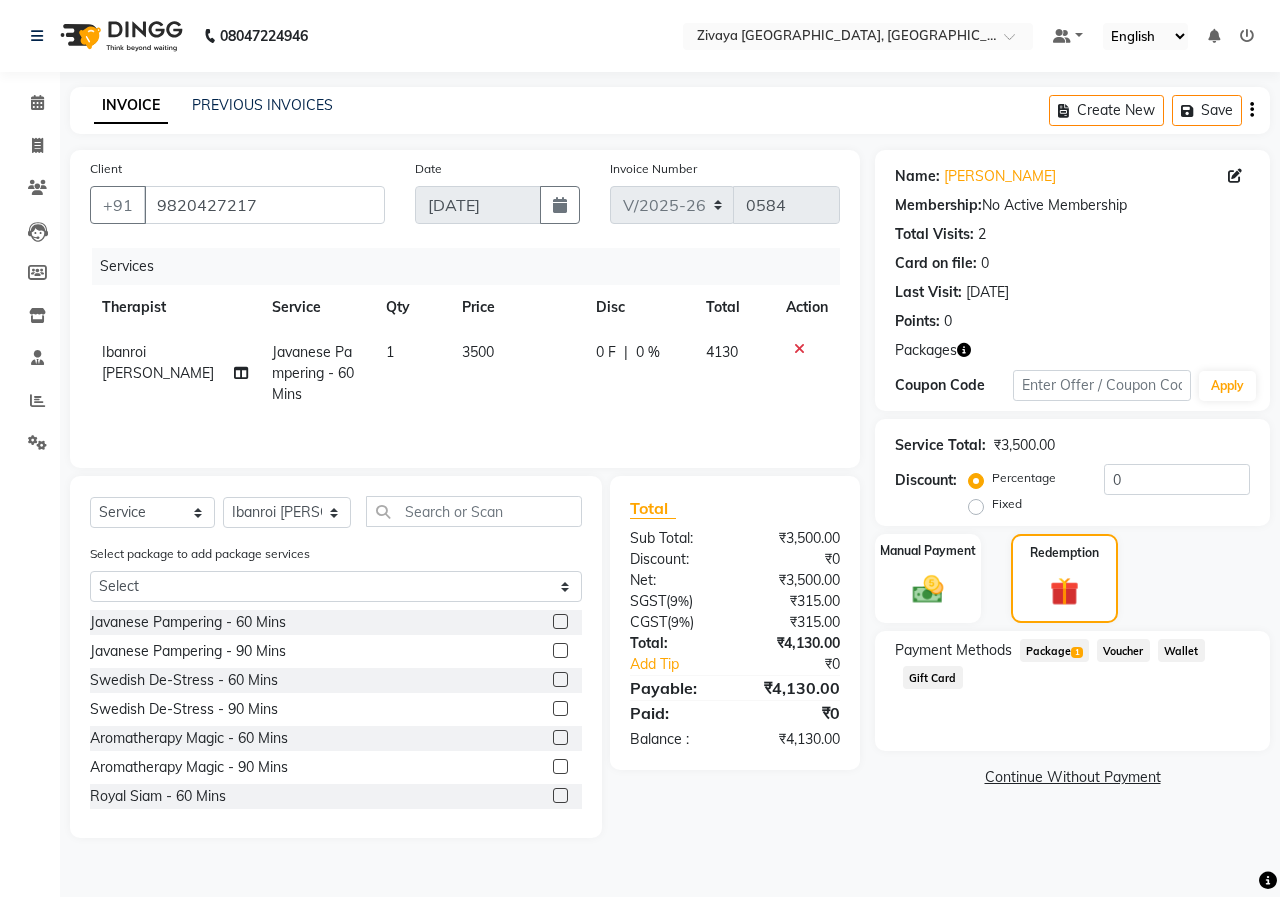 click on "Package  1" 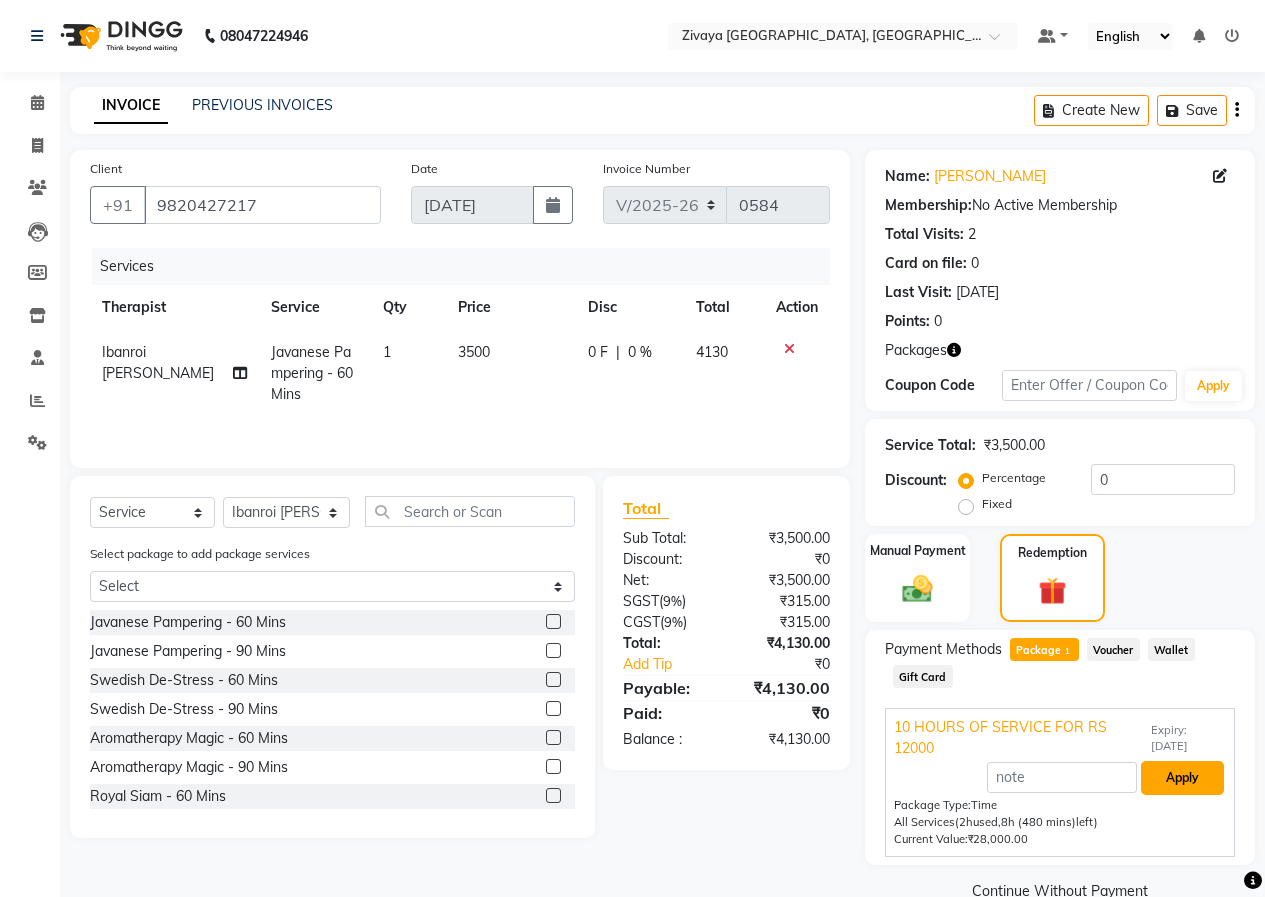click on "Apply" at bounding box center [1182, 778] 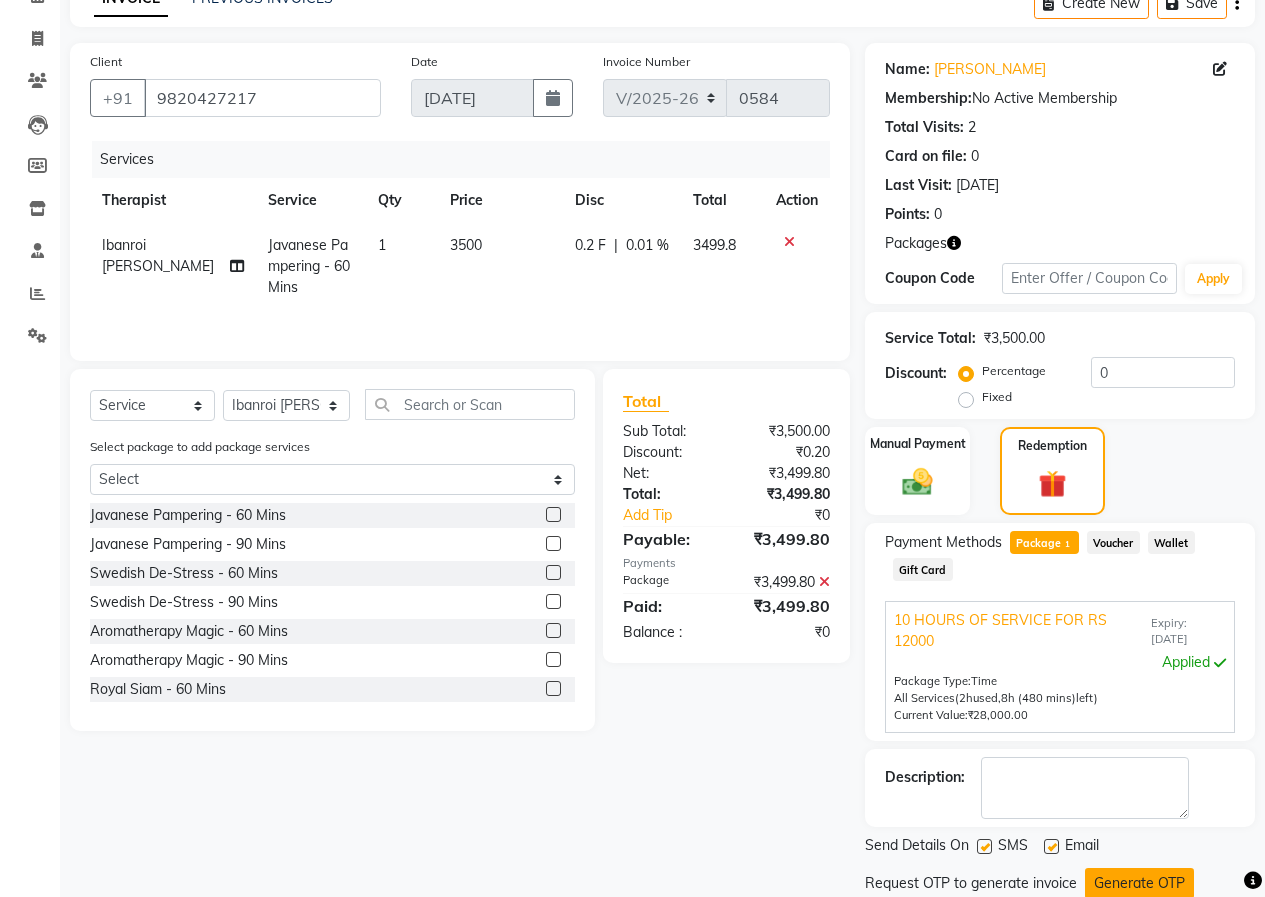 scroll, scrollTop: 174, scrollLeft: 0, axis: vertical 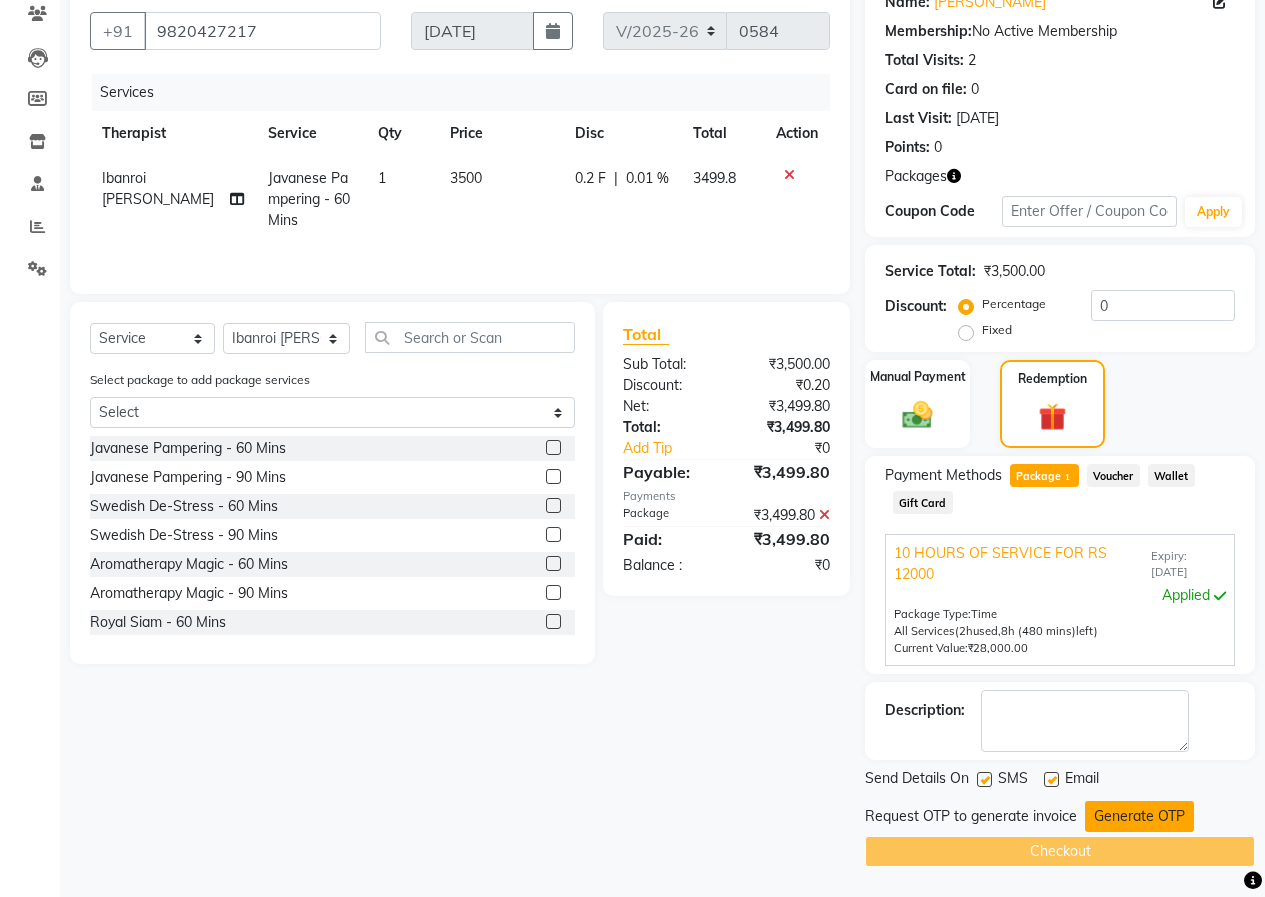 click on "Generate OTP" 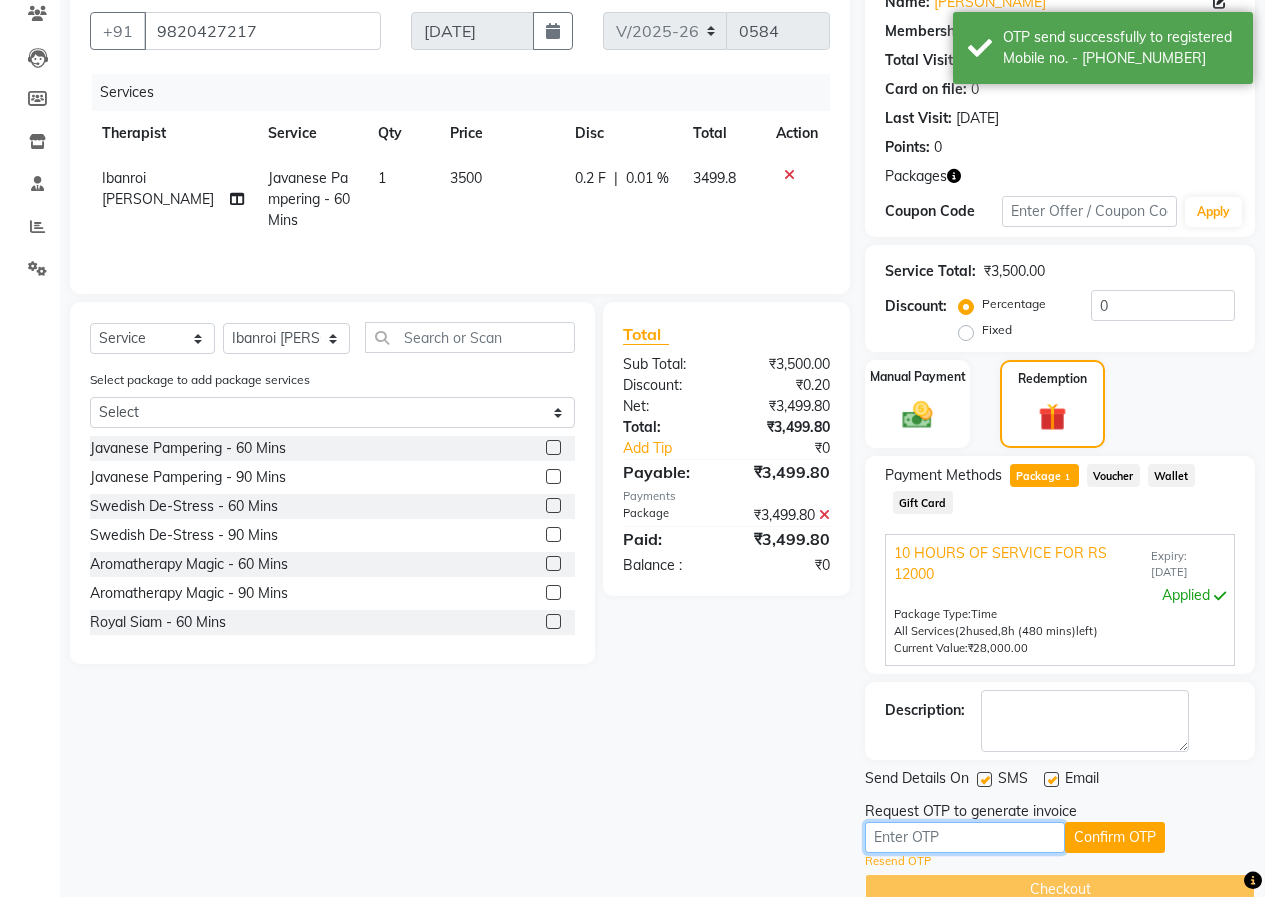 click at bounding box center [965, 837] 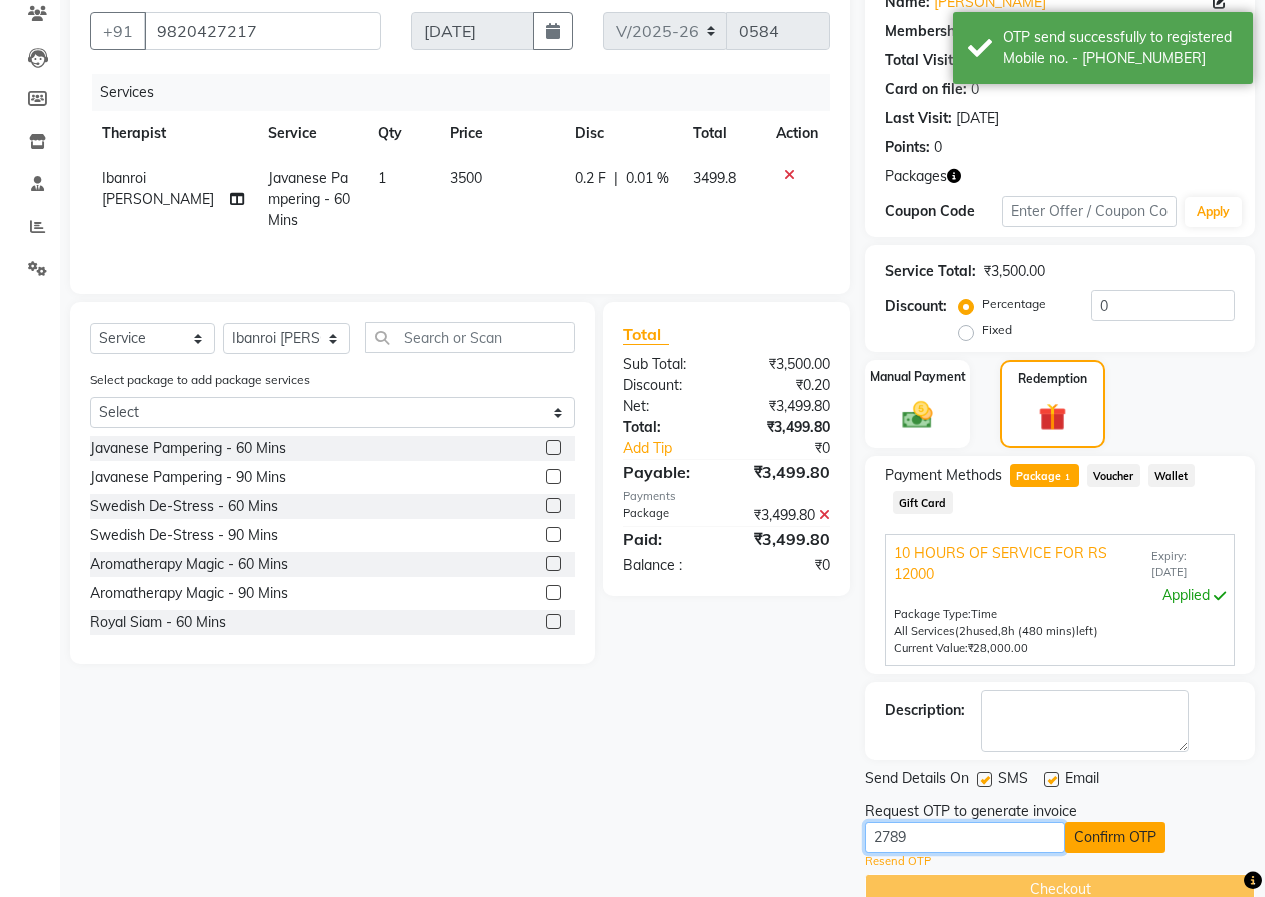 type on "2789" 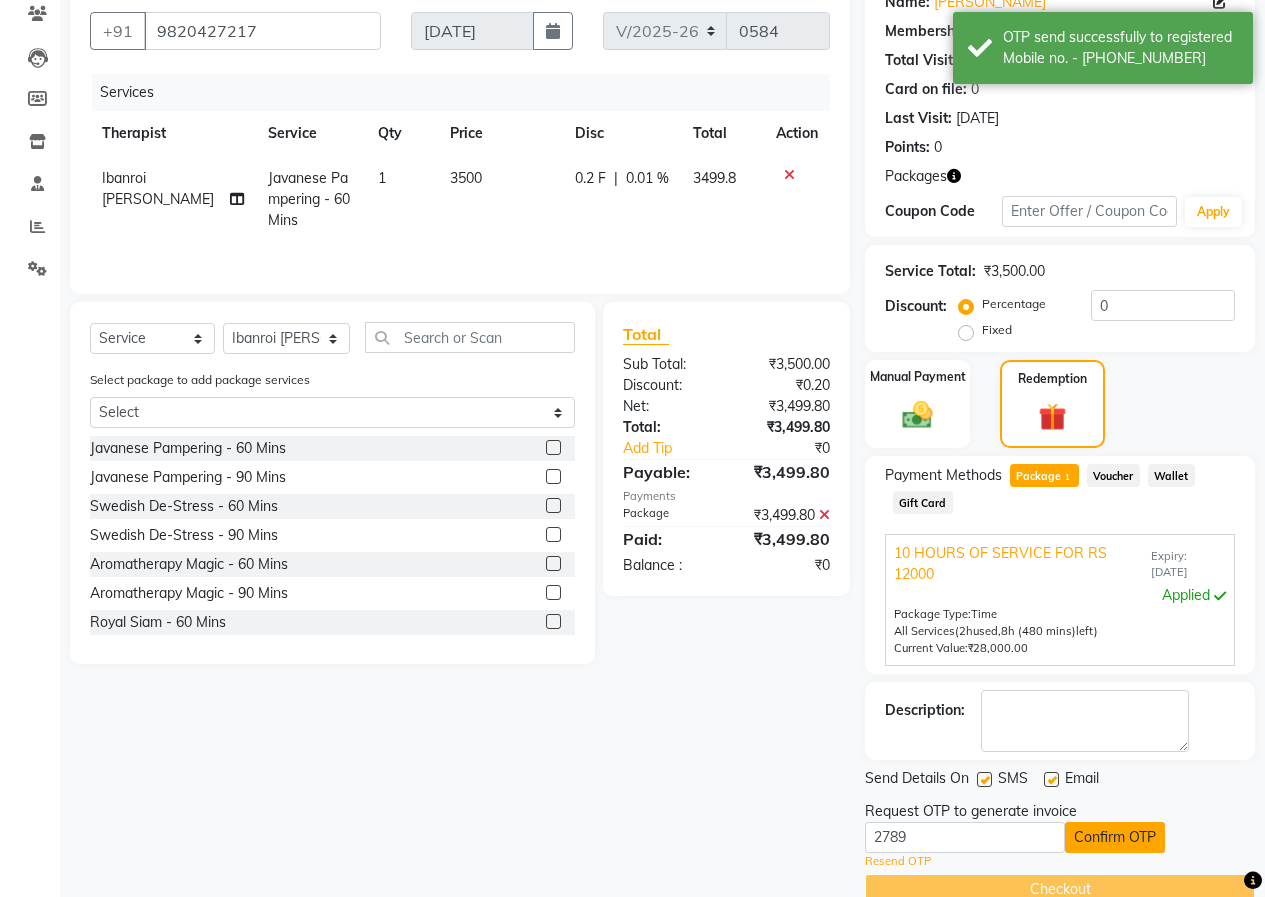 click on "Confirm OTP" 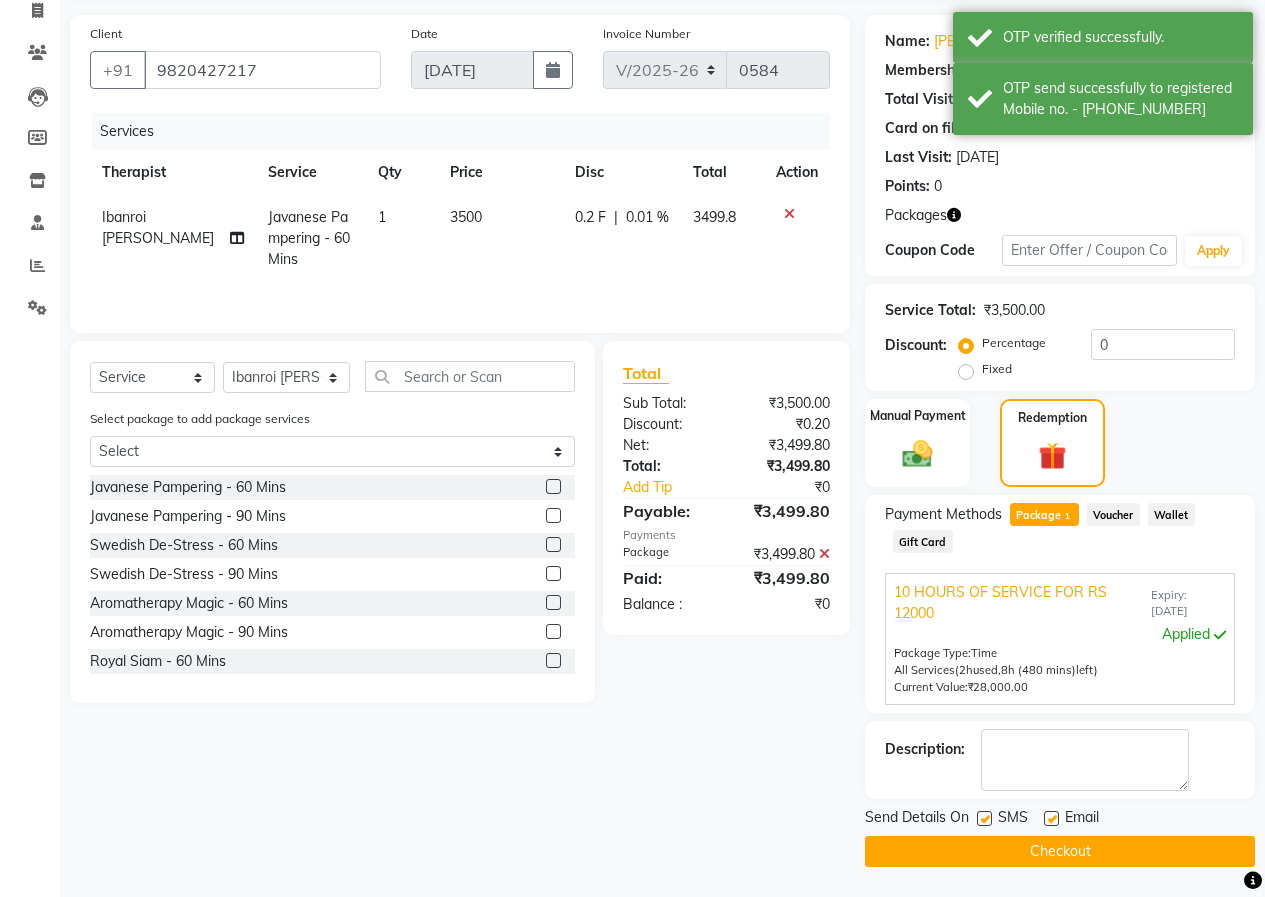 scroll, scrollTop: 135, scrollLeft: 0, axis: vertical 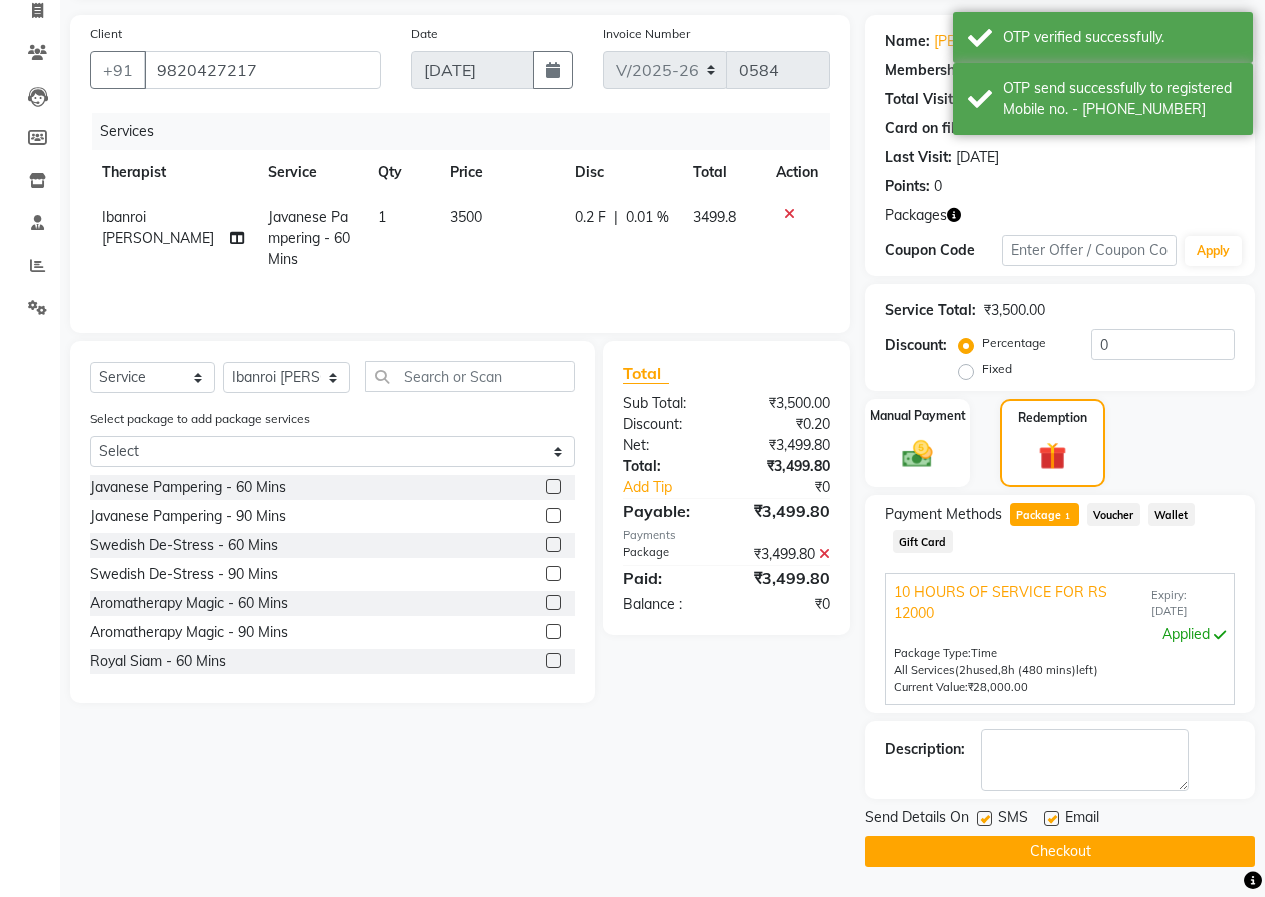 click on "Checkout" 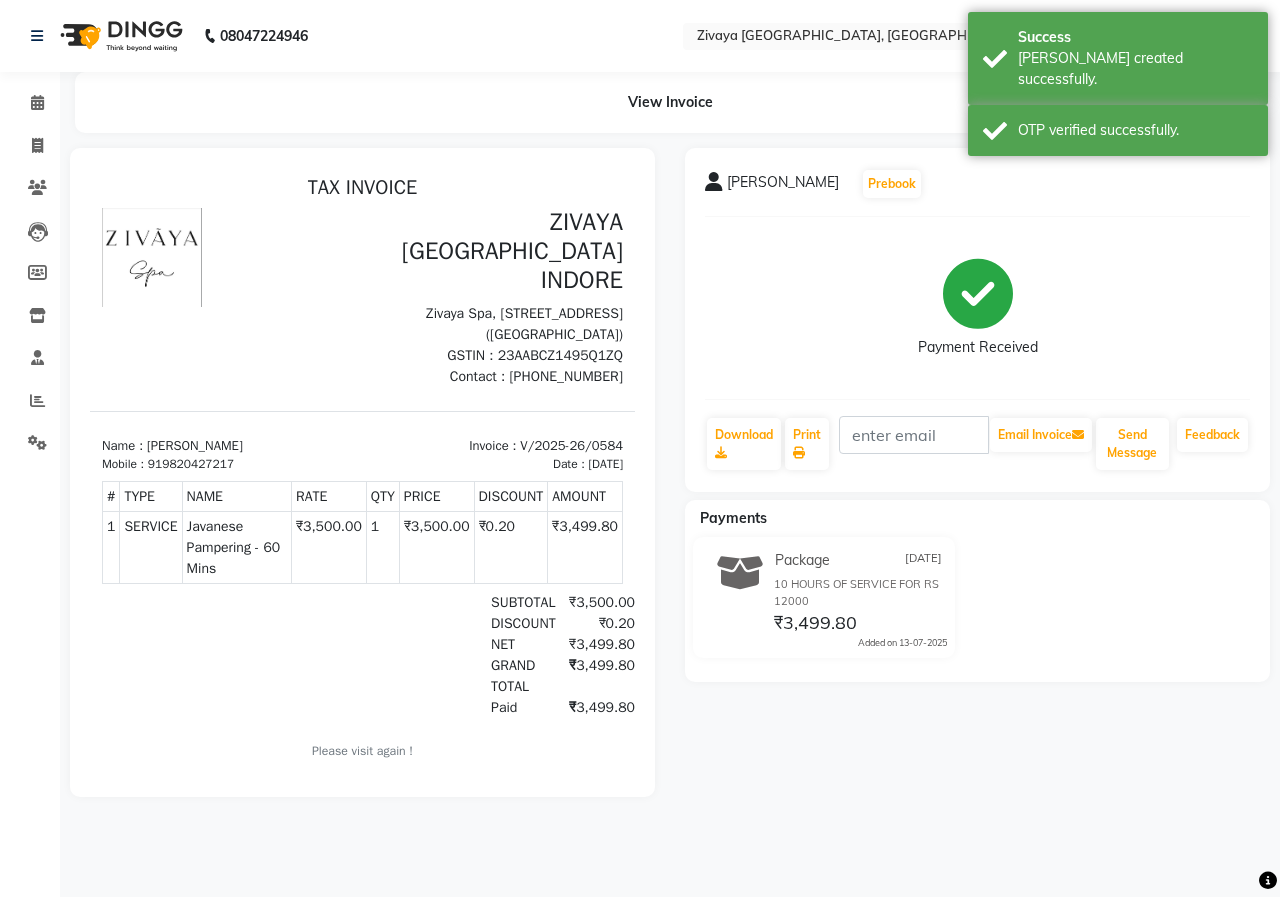 scroll, scrollTop: 0, scrollLeft: 0, axis: both 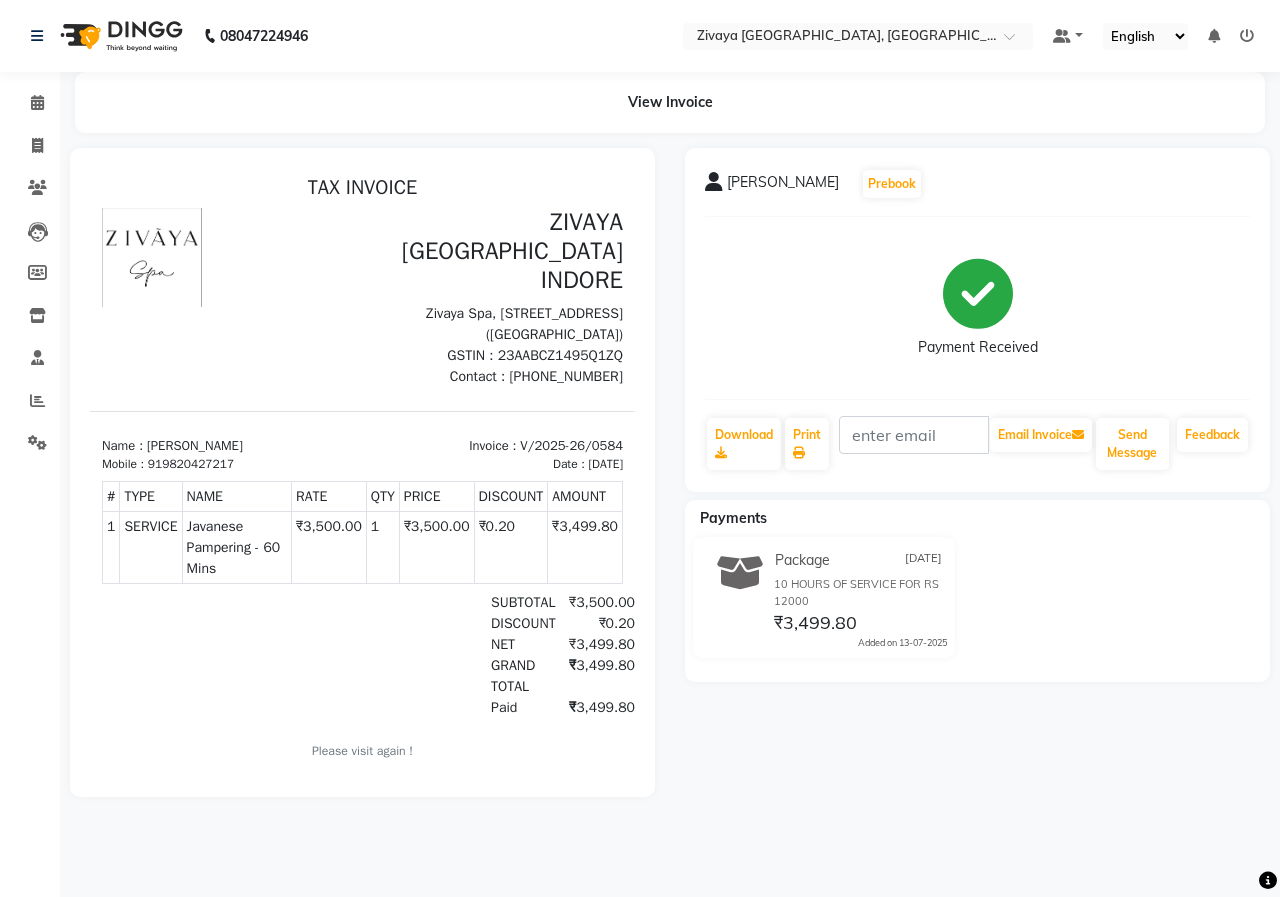 click 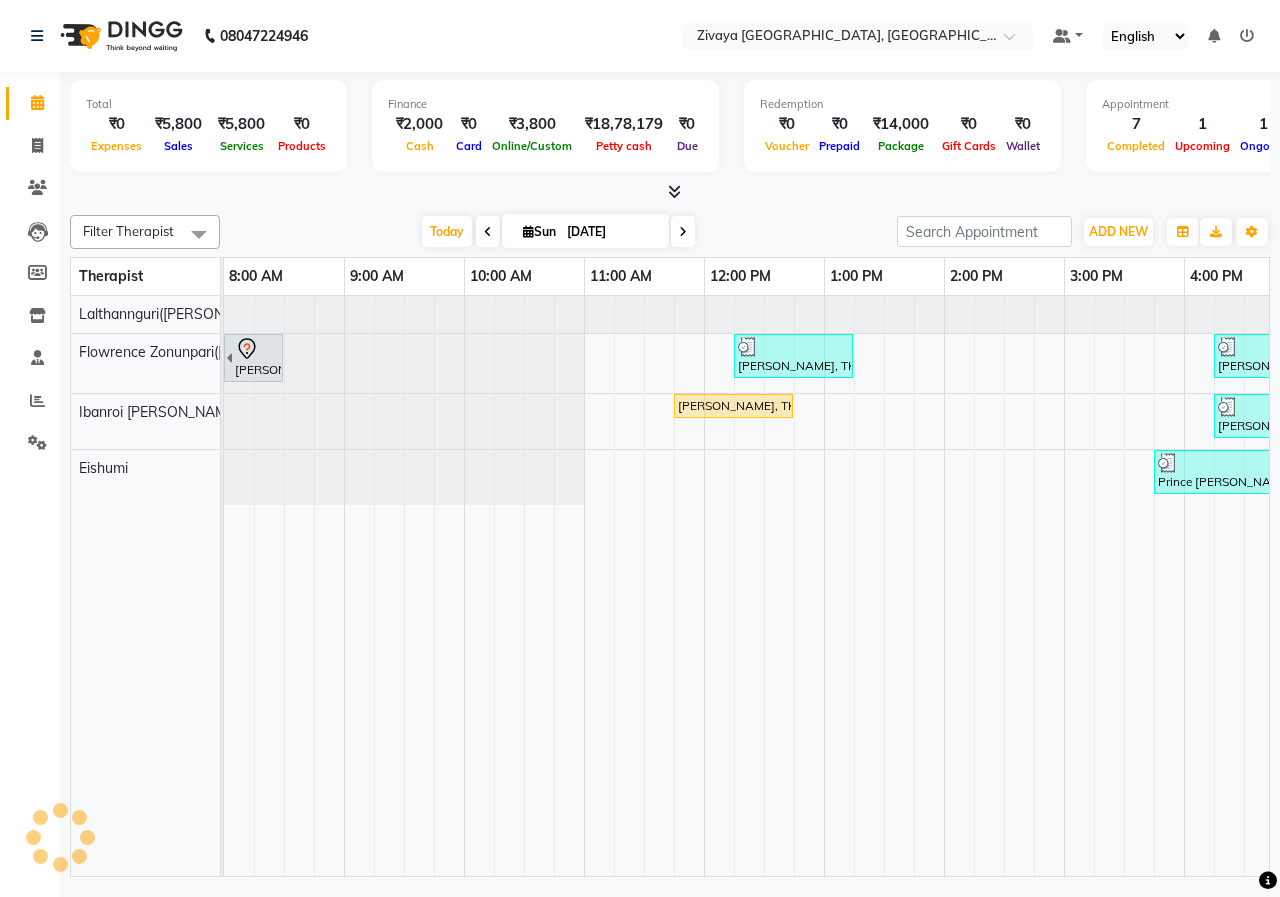 scroll, scrollTop: 0, scrollLeft: 875, axis: horizontal 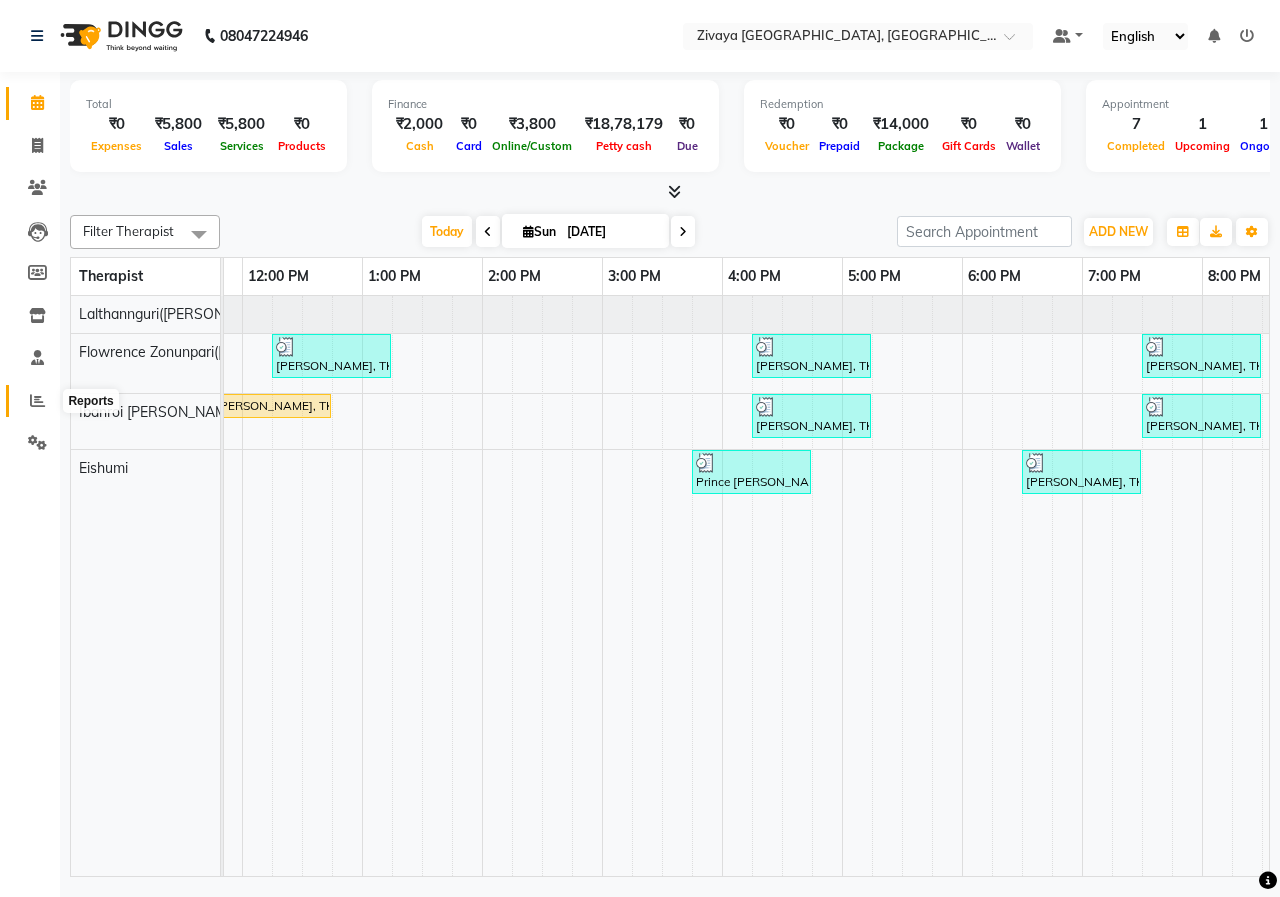 click 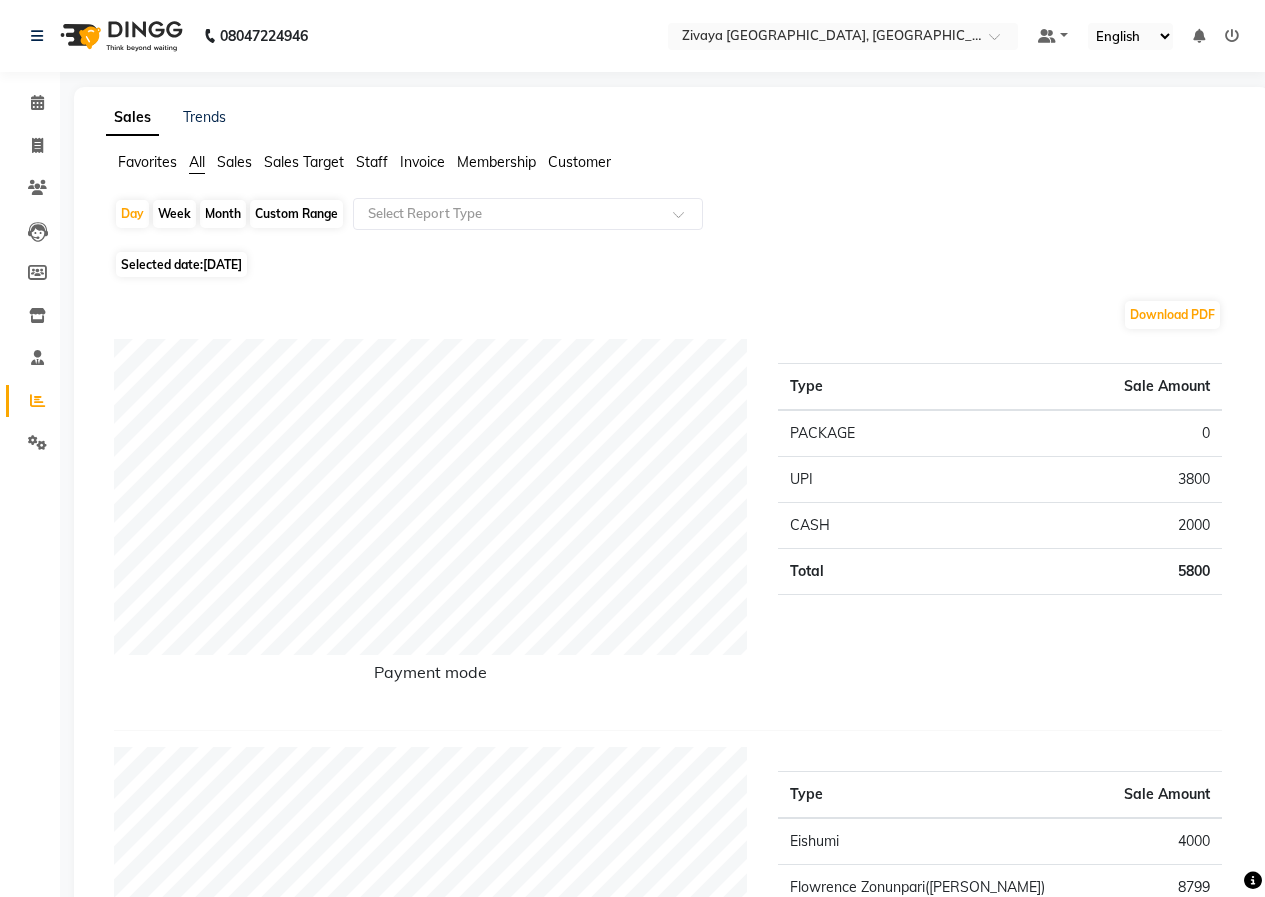 click 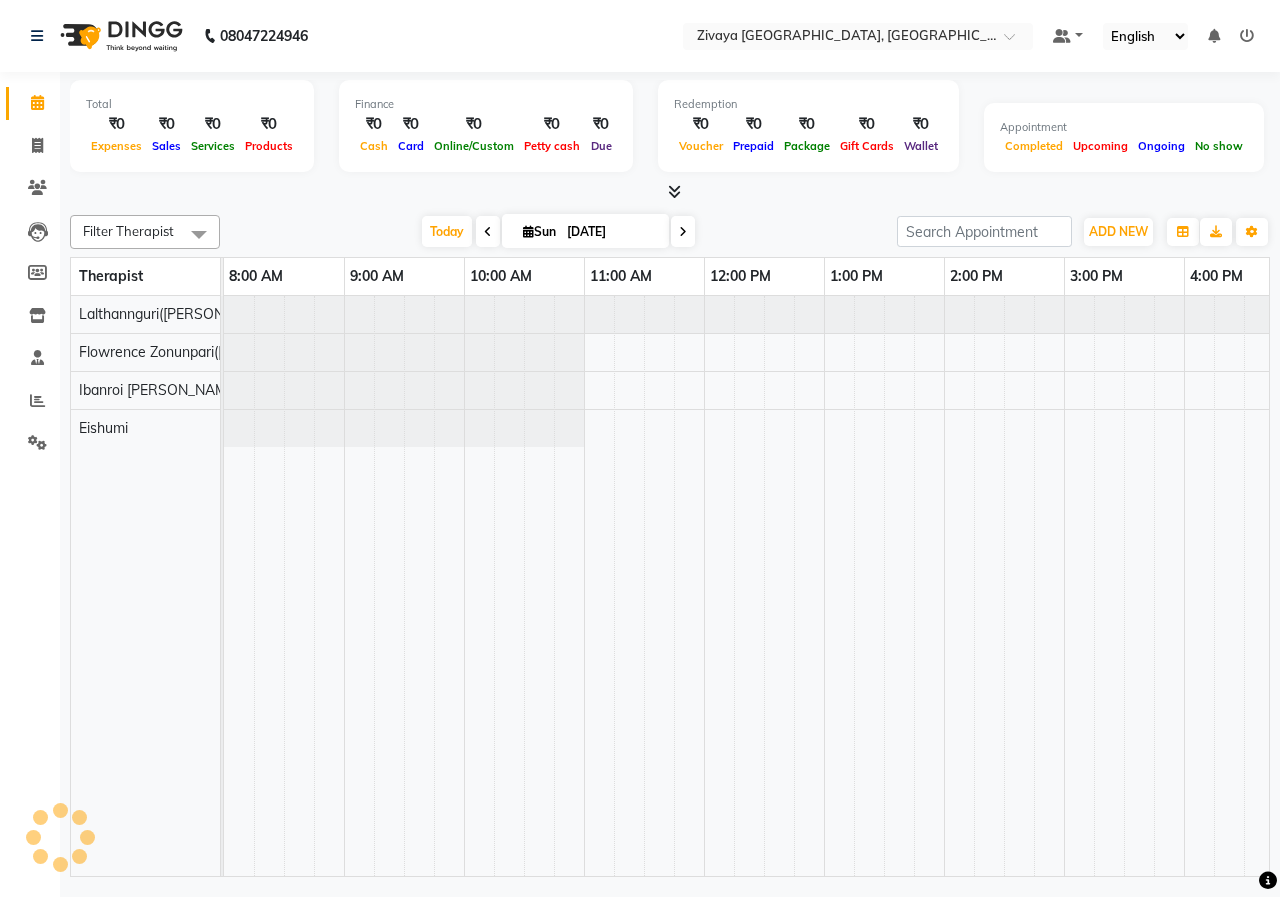 scroll, scrollTop: 0, scrollLeft: 875, axis: horizontal 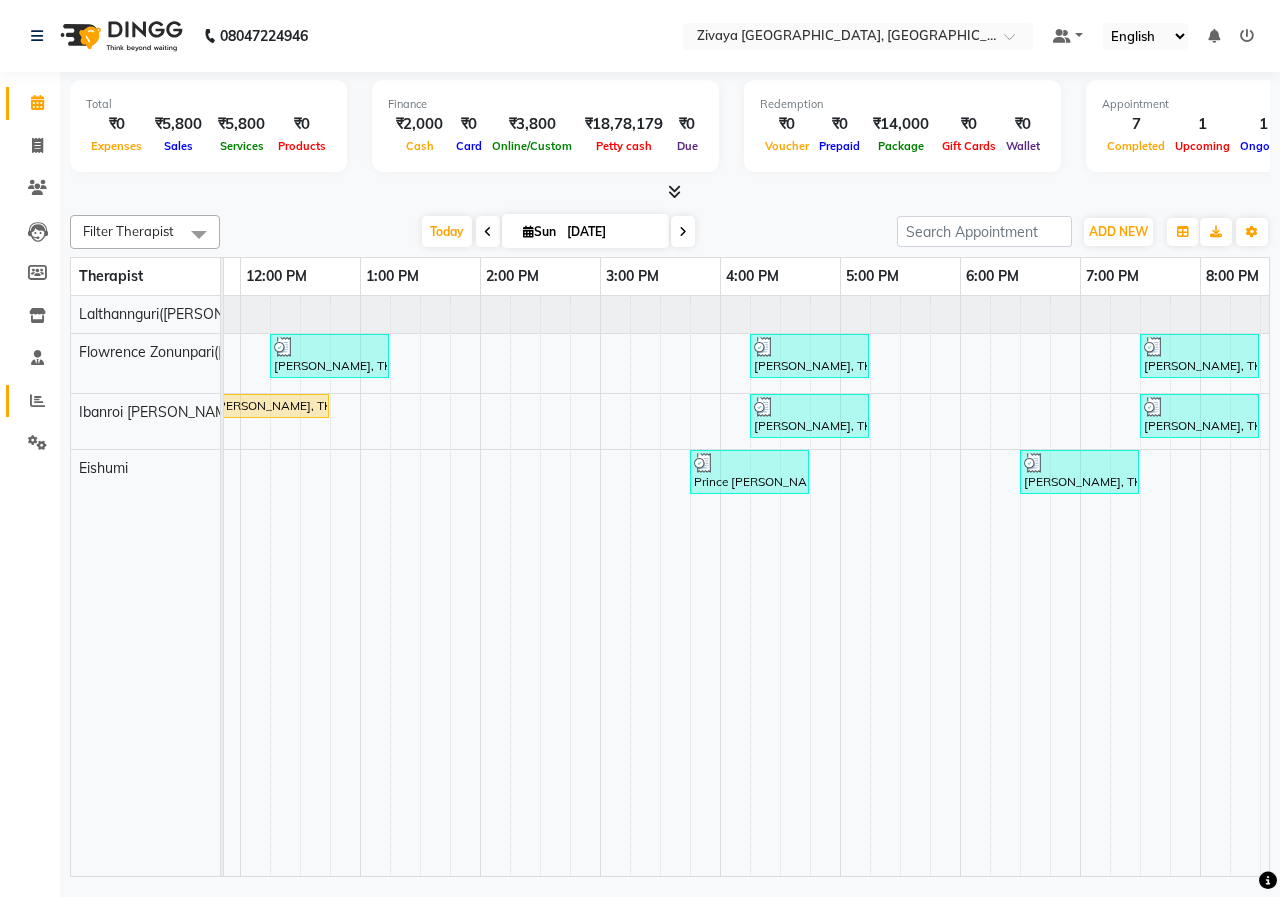 click on "Reports" 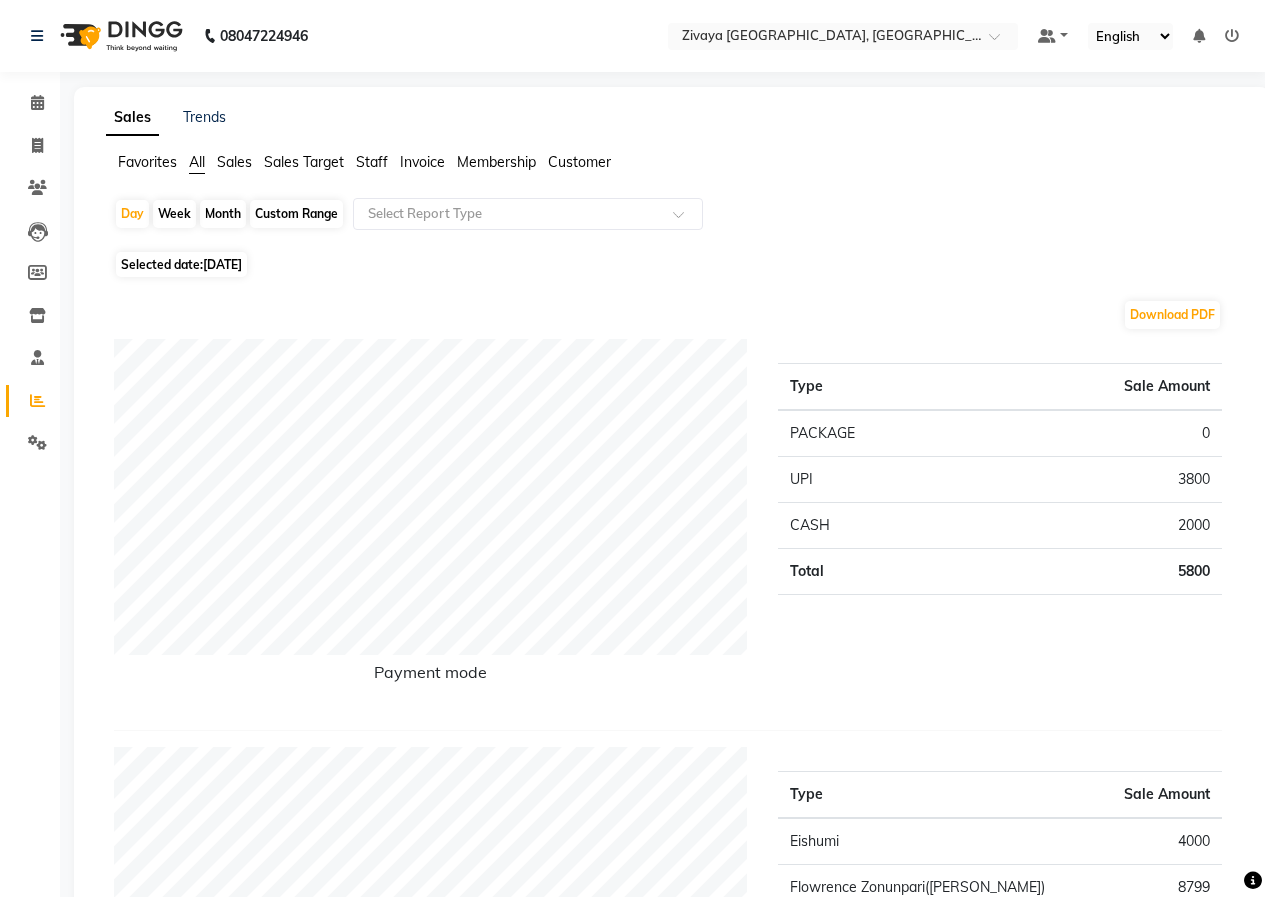 click 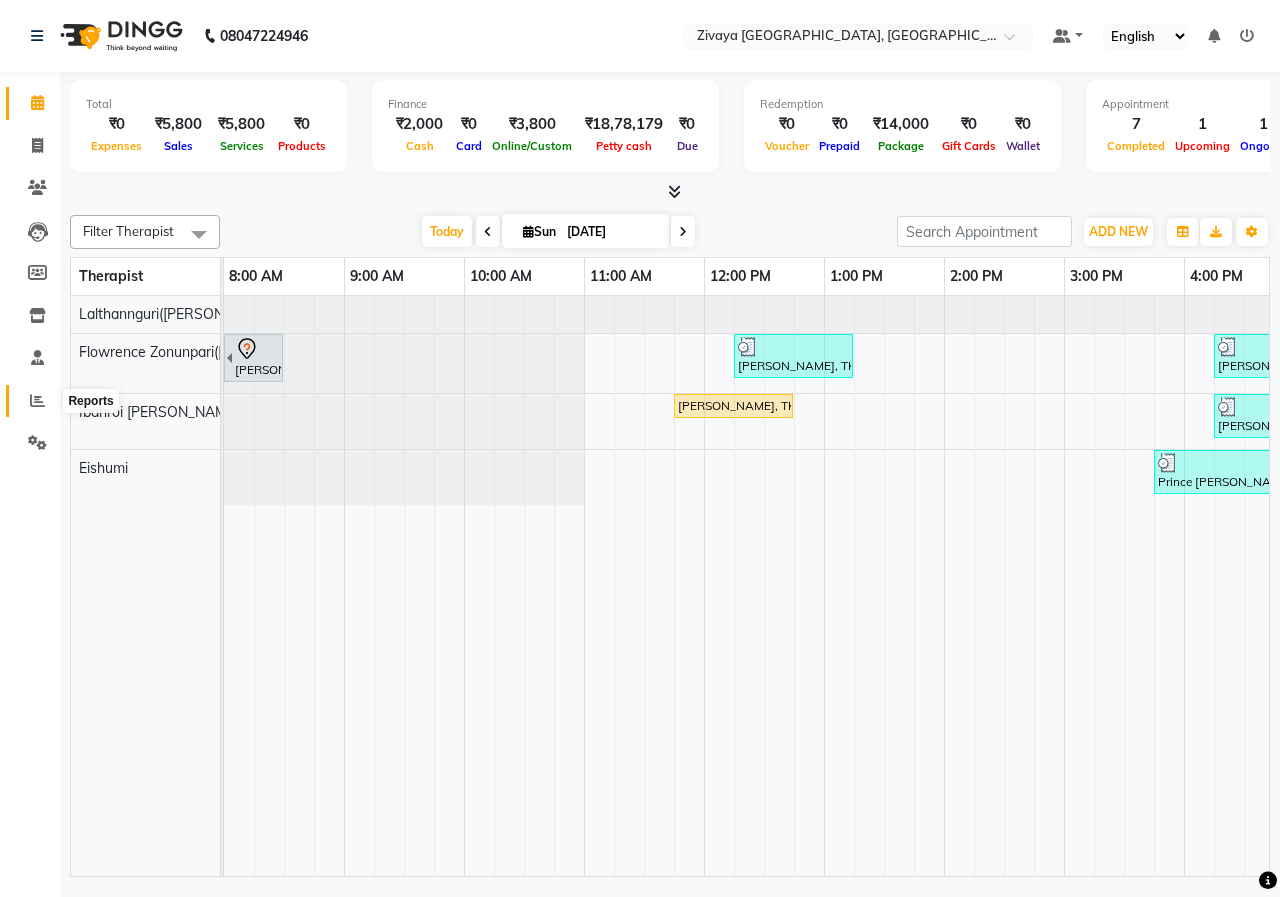 click 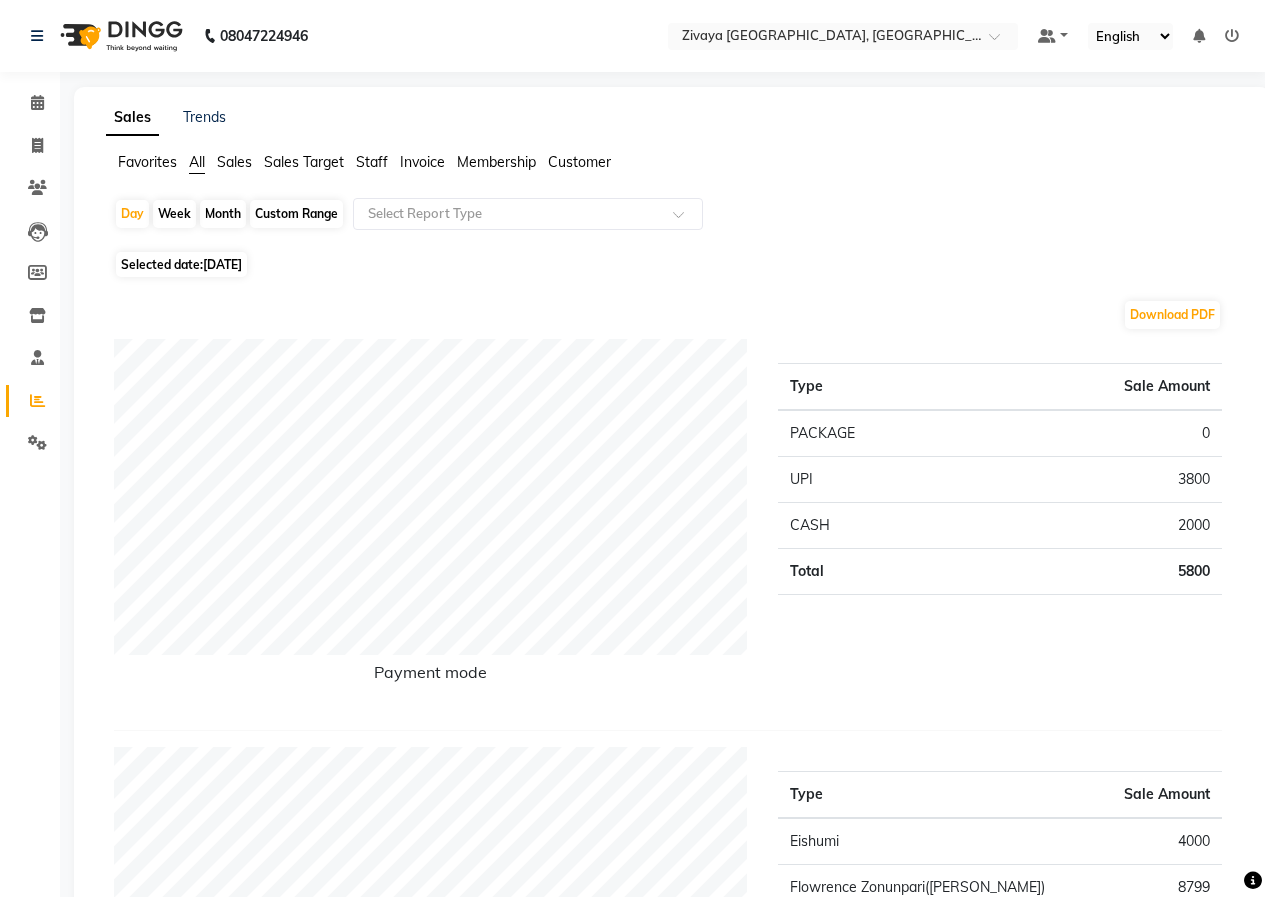 click on "Month" 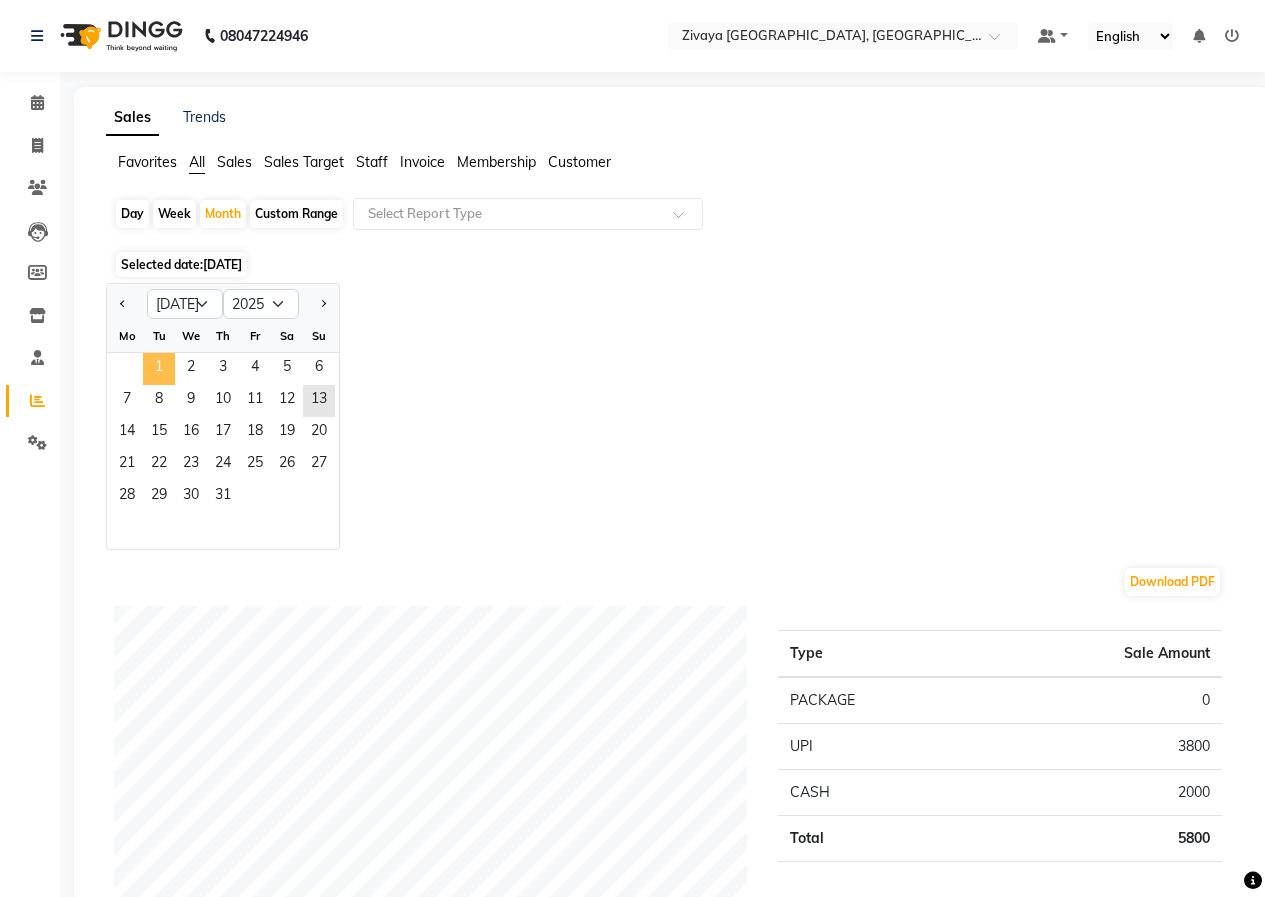 click on "1" 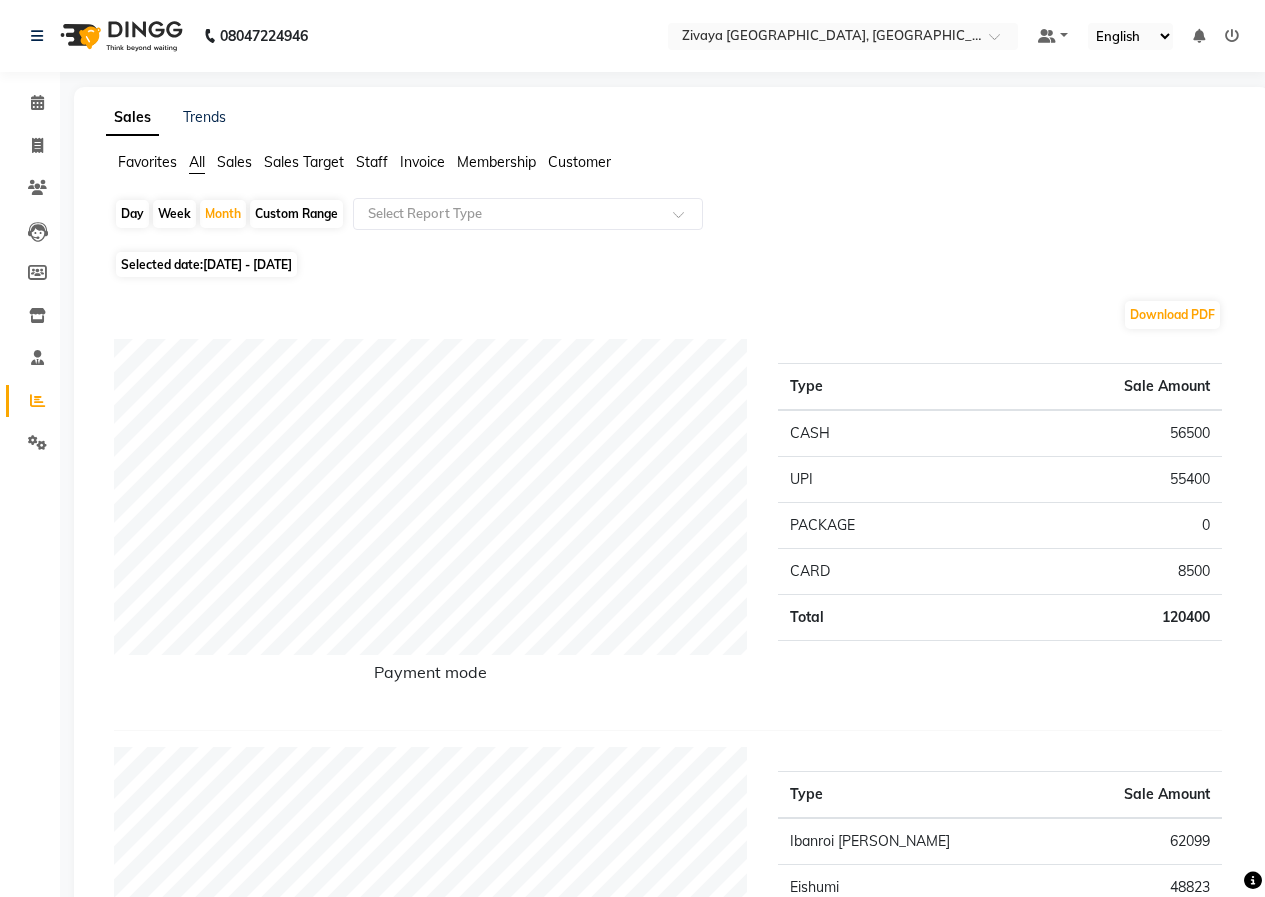 click 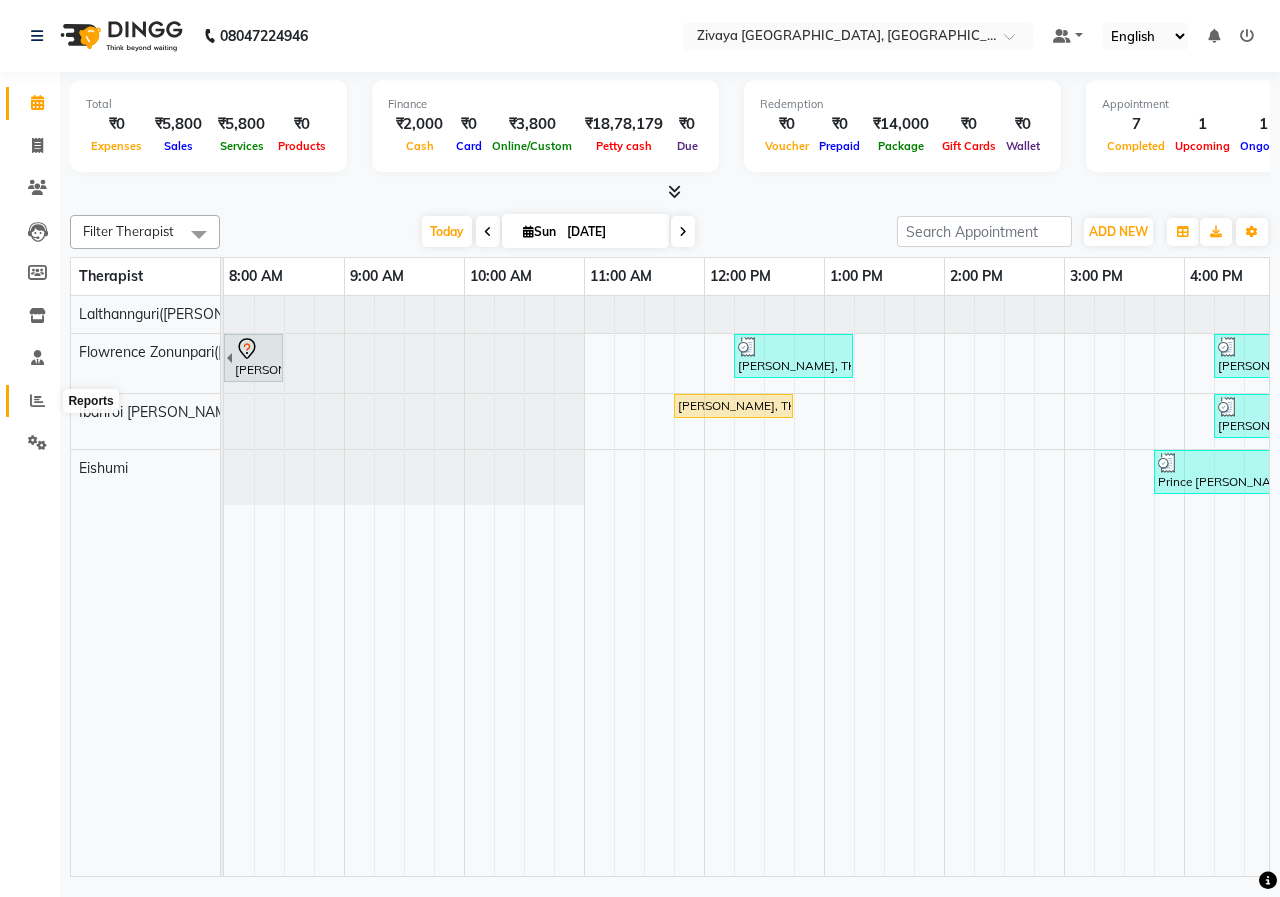 click 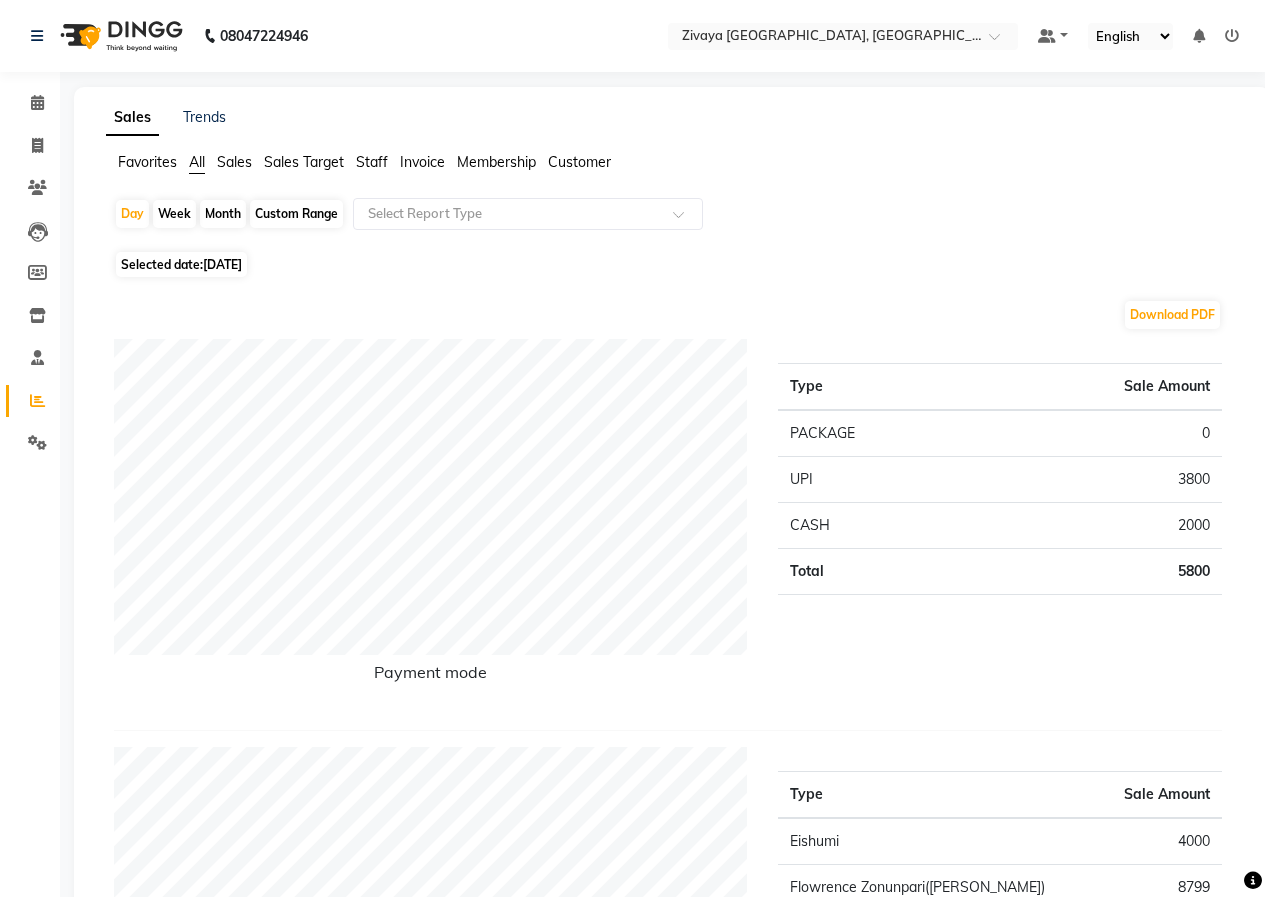 click on "Month" 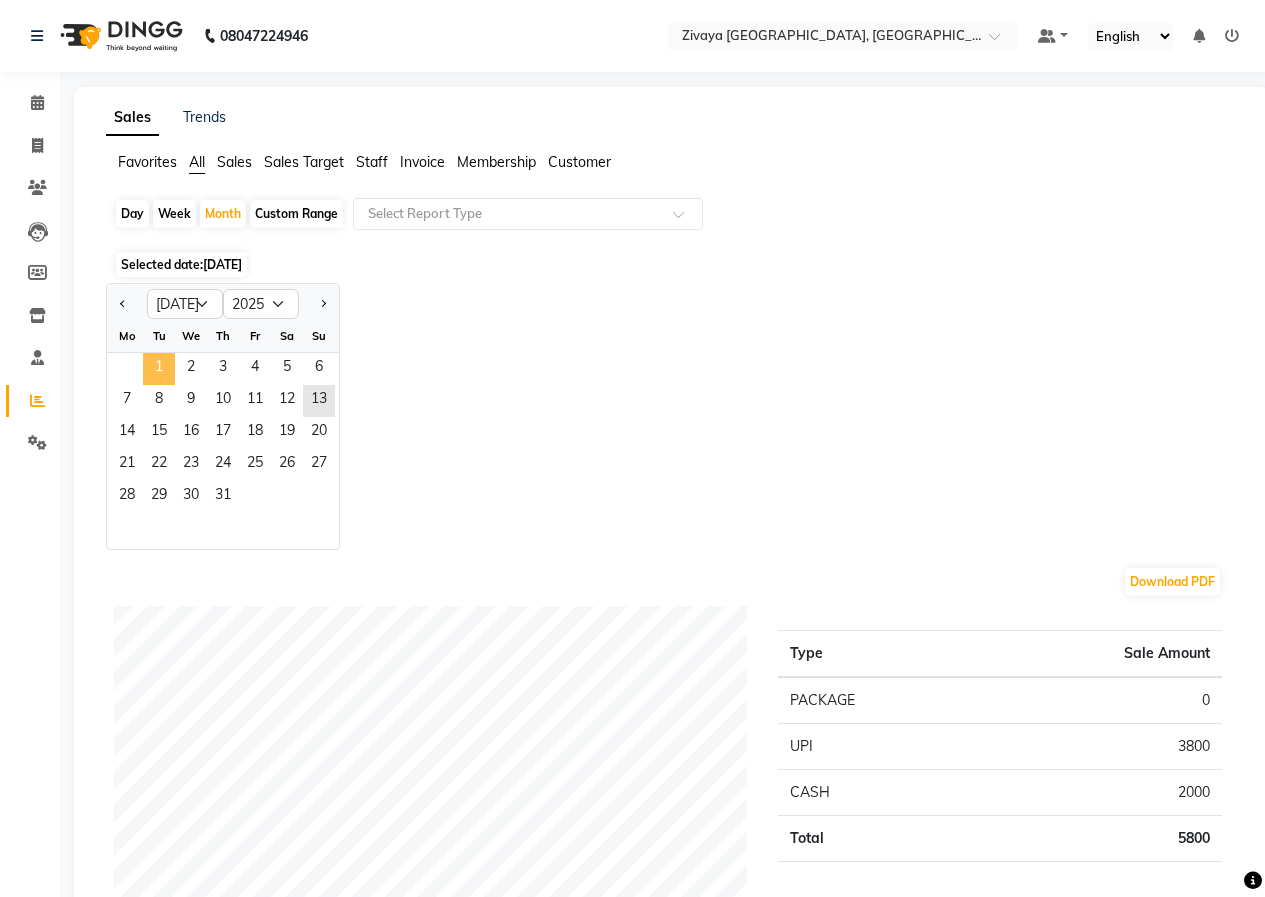 click on "1" 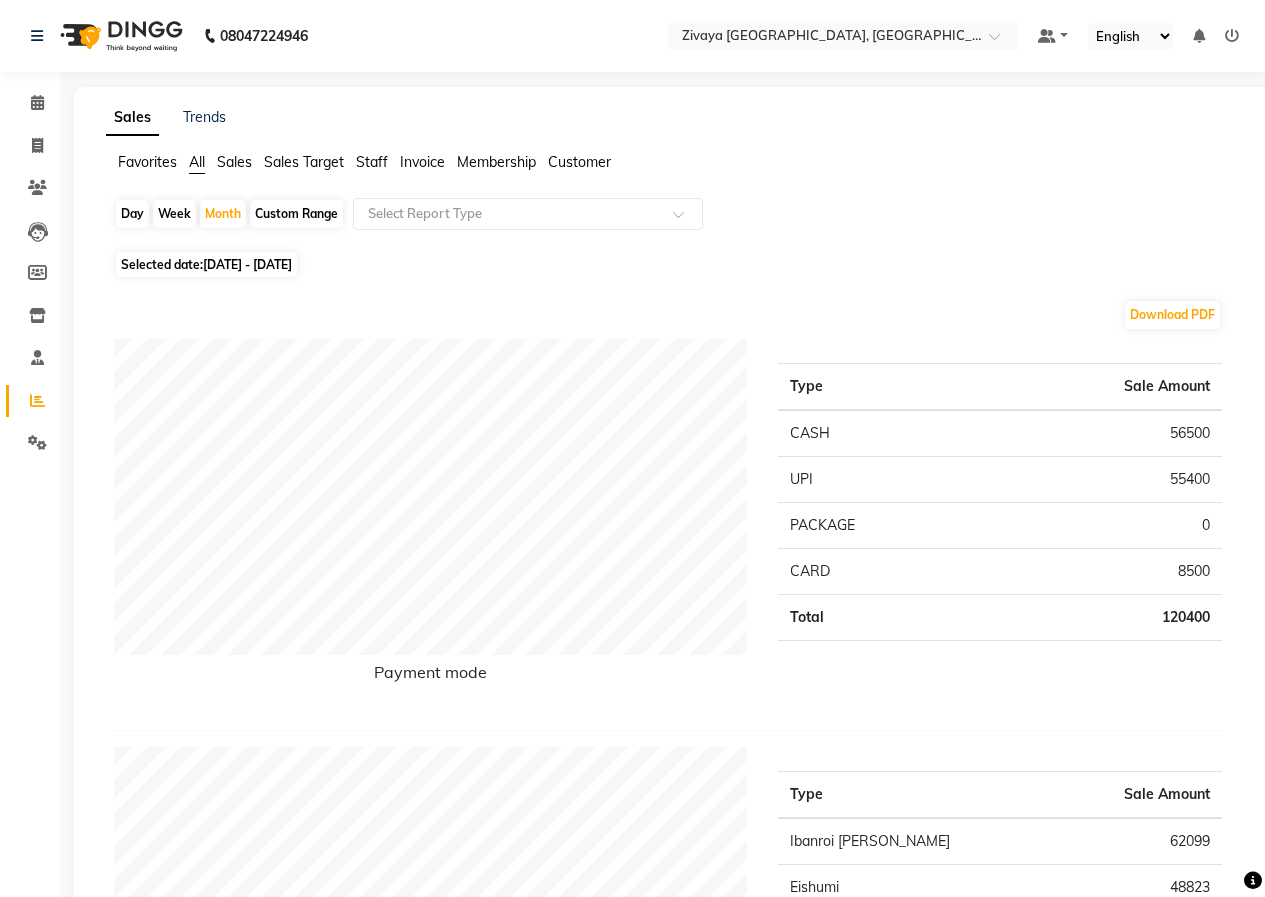click on "Day" 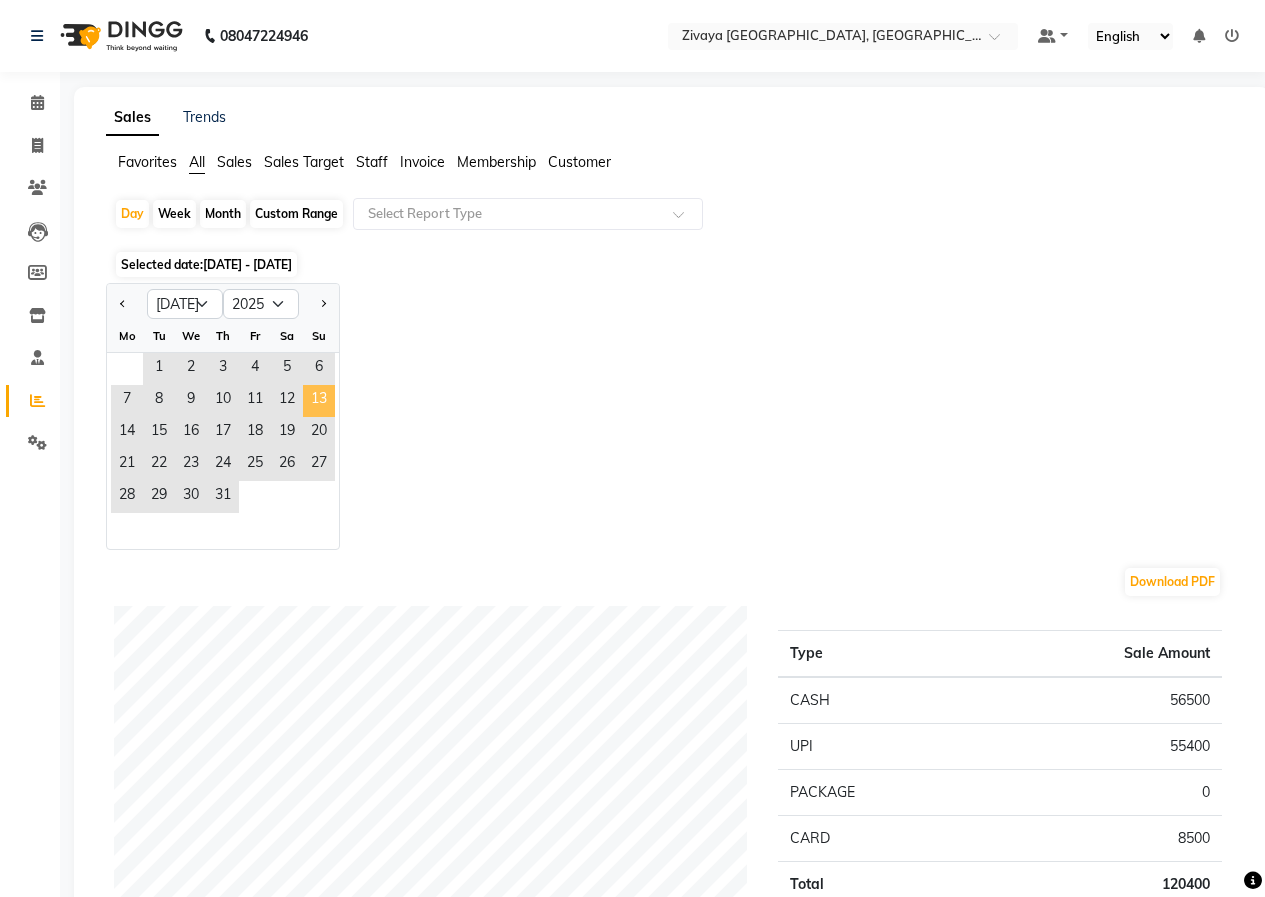 click on "13" 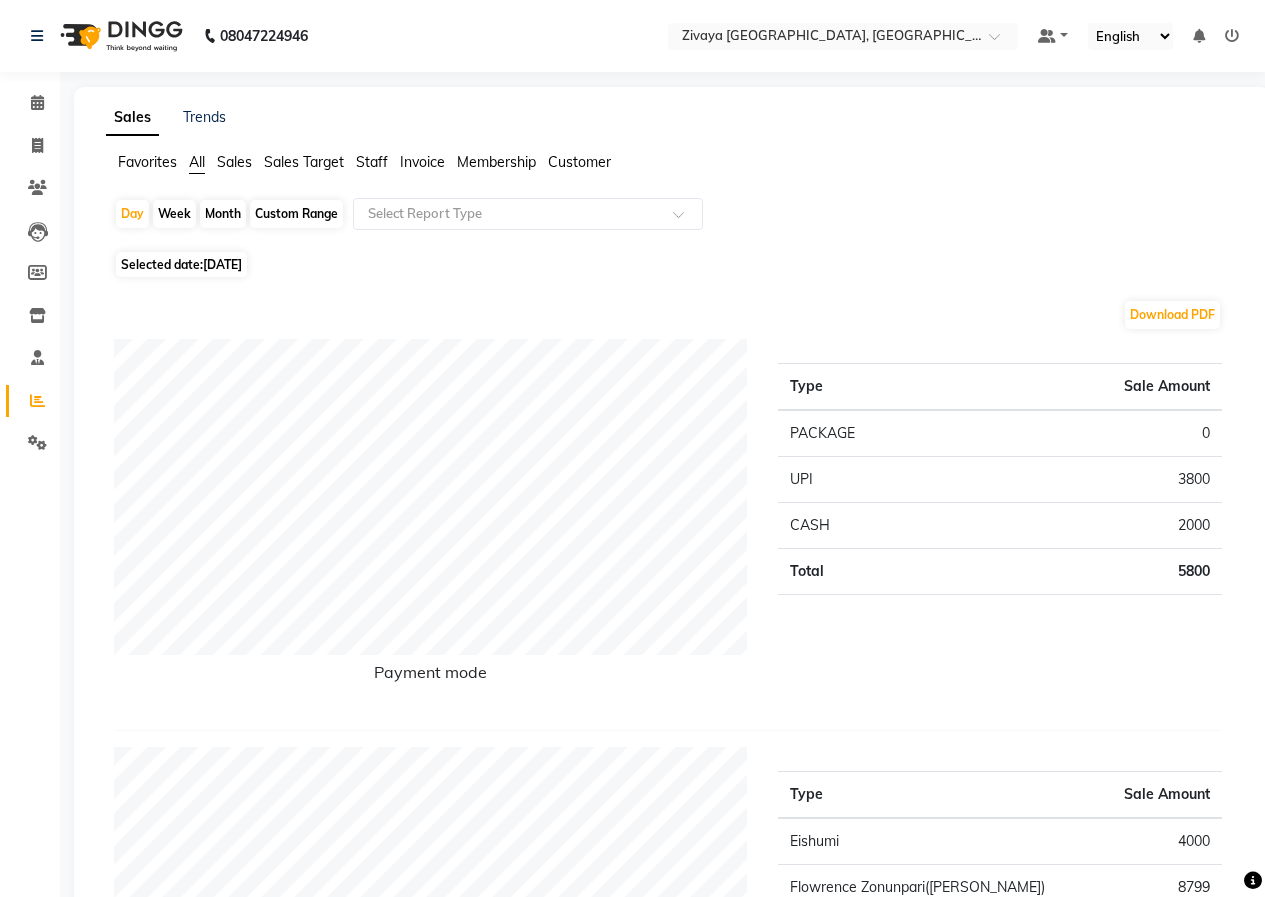 click 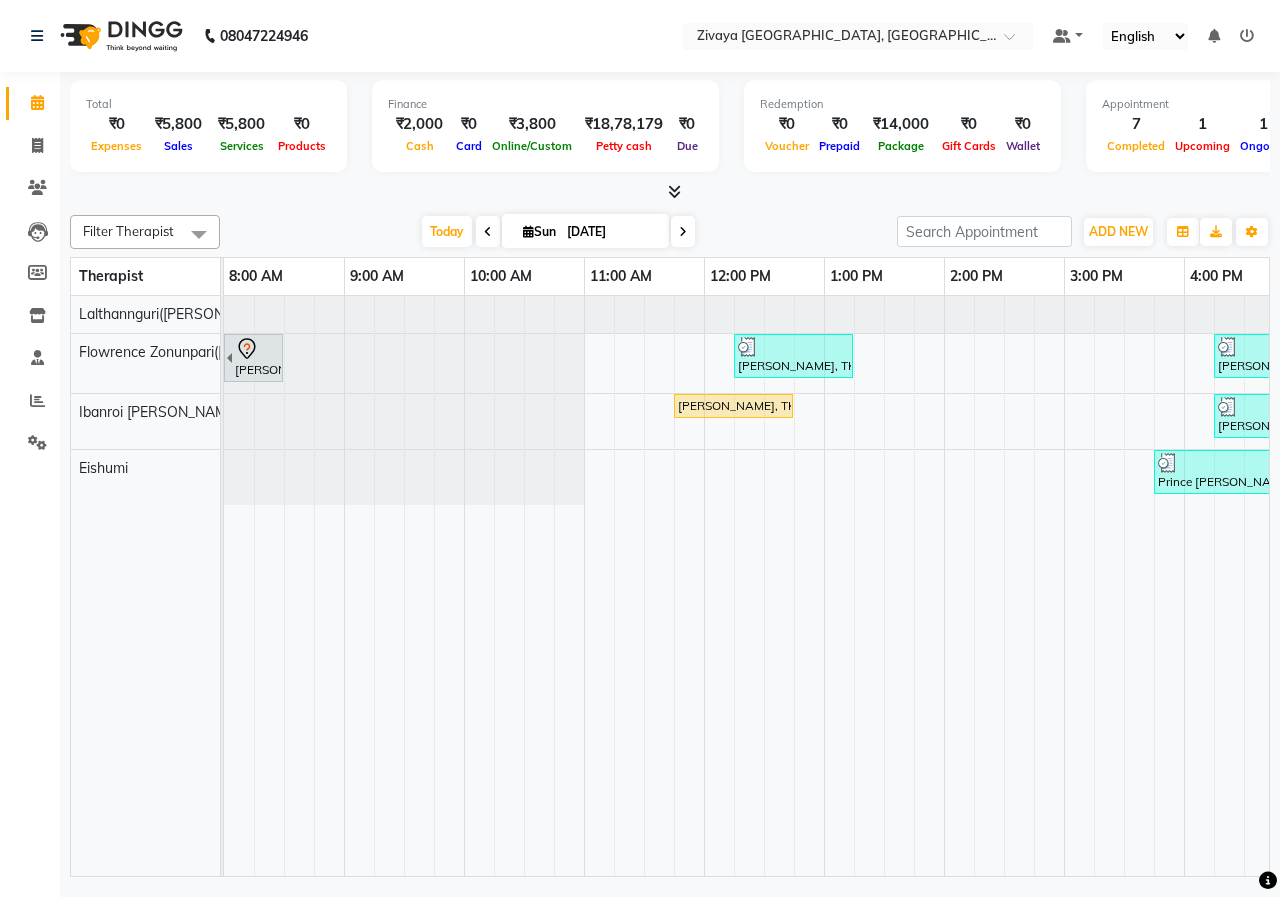 scroll, scrollTop: 0, scrollLeft: 398, axis: horizontal 